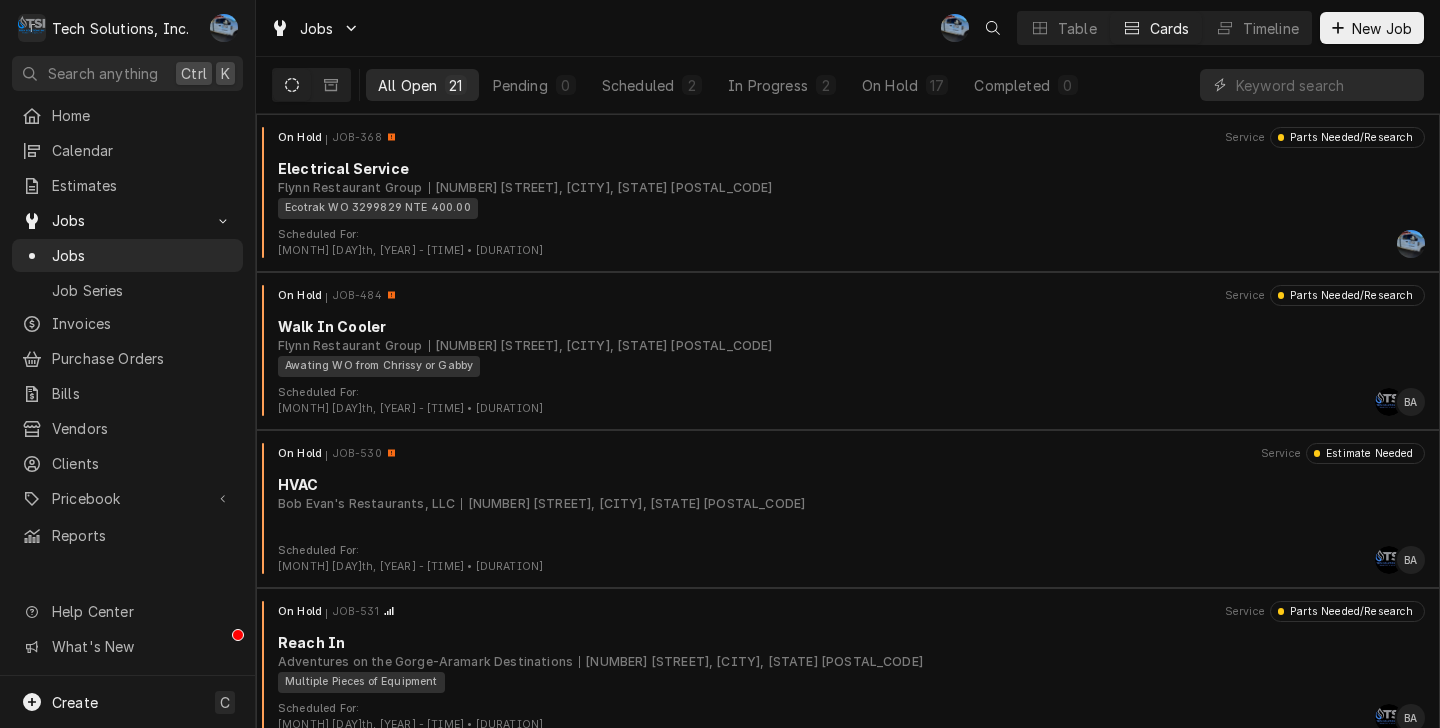 scroll, scrollTop: 0, scrollLeft: 0, axis: both 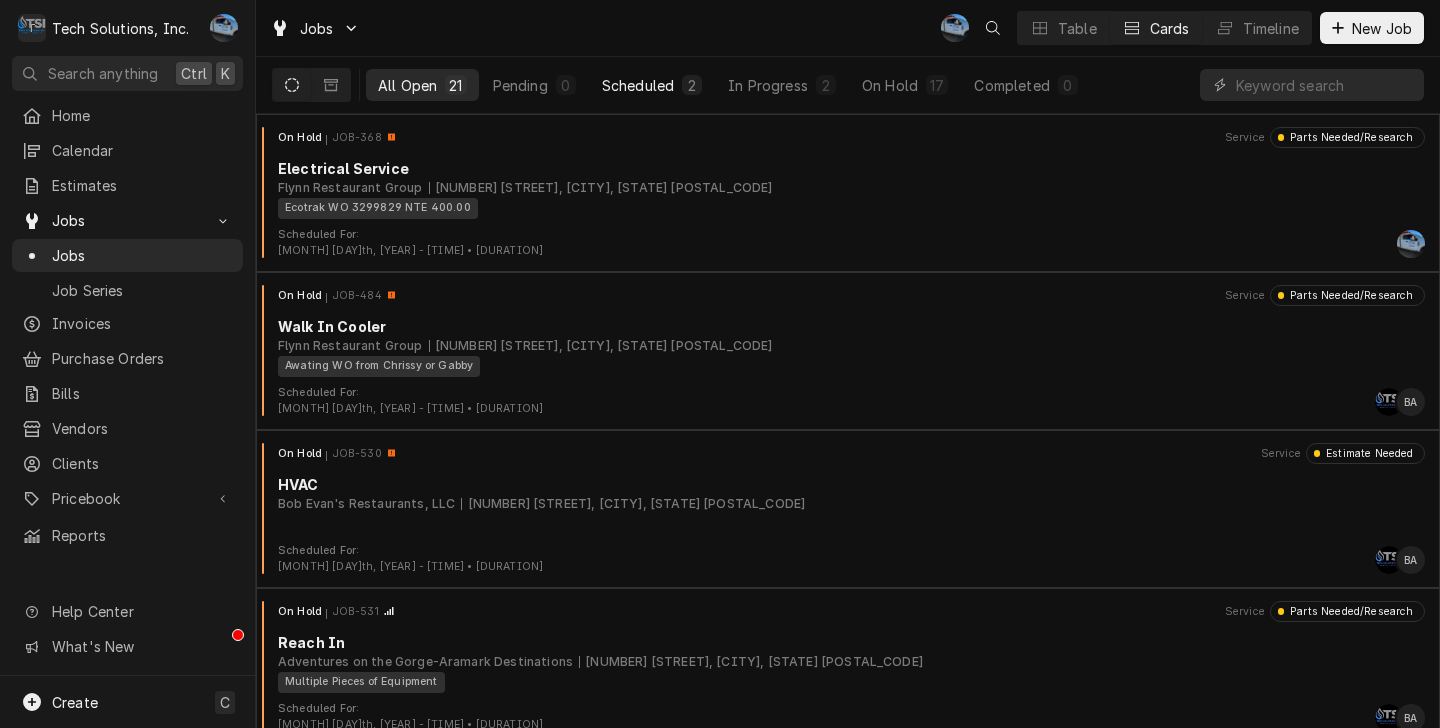 click on "Scheduled 2" at bounding box center (652, 85) 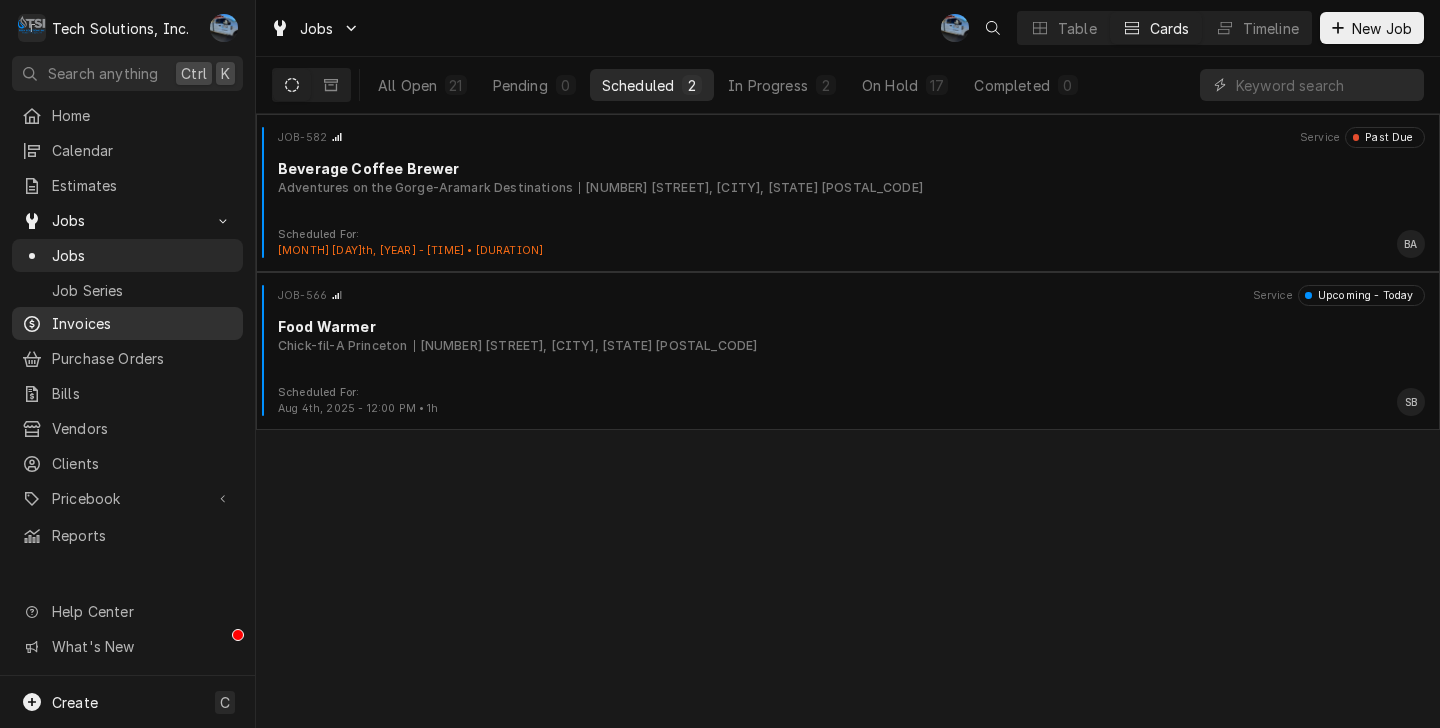 click on "Invoices" at bounding box center [142, 323] 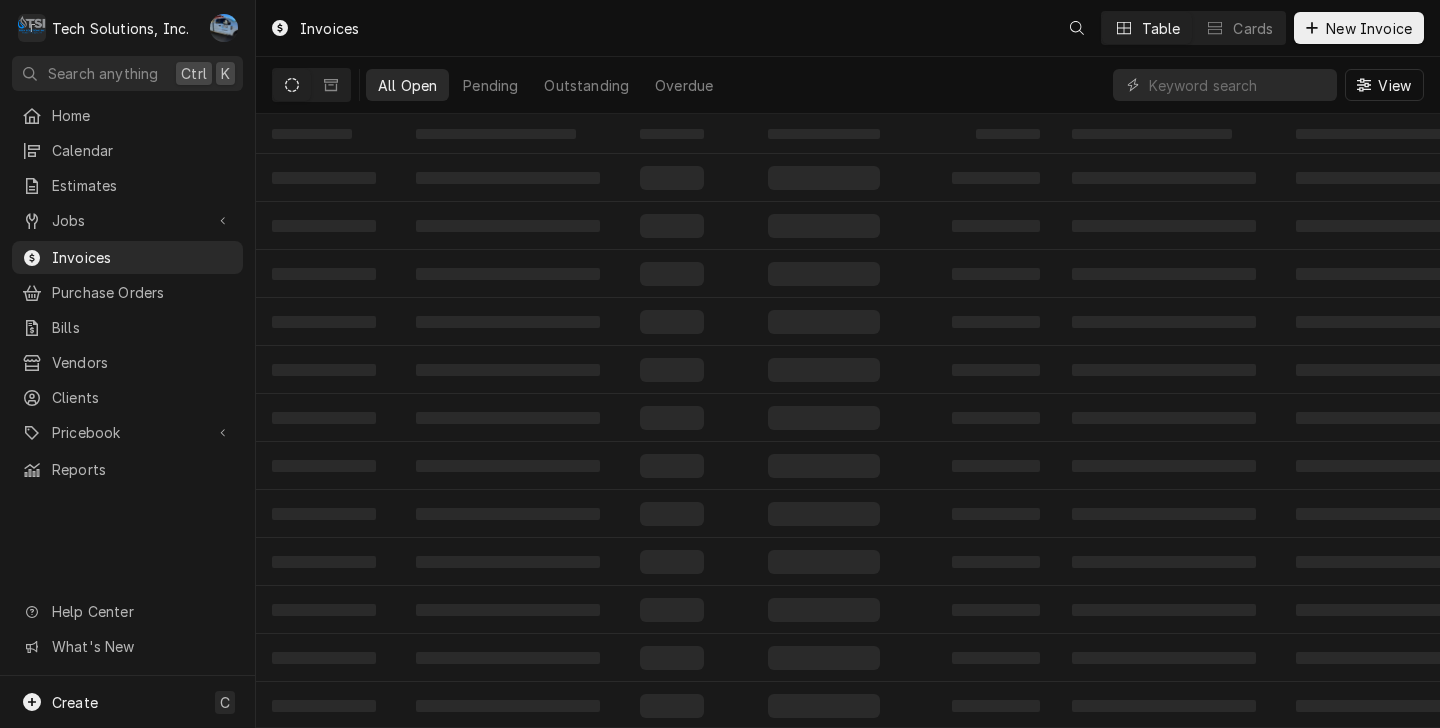 scroll, scrollTop: 0, scrollLeft: 0, axis: both 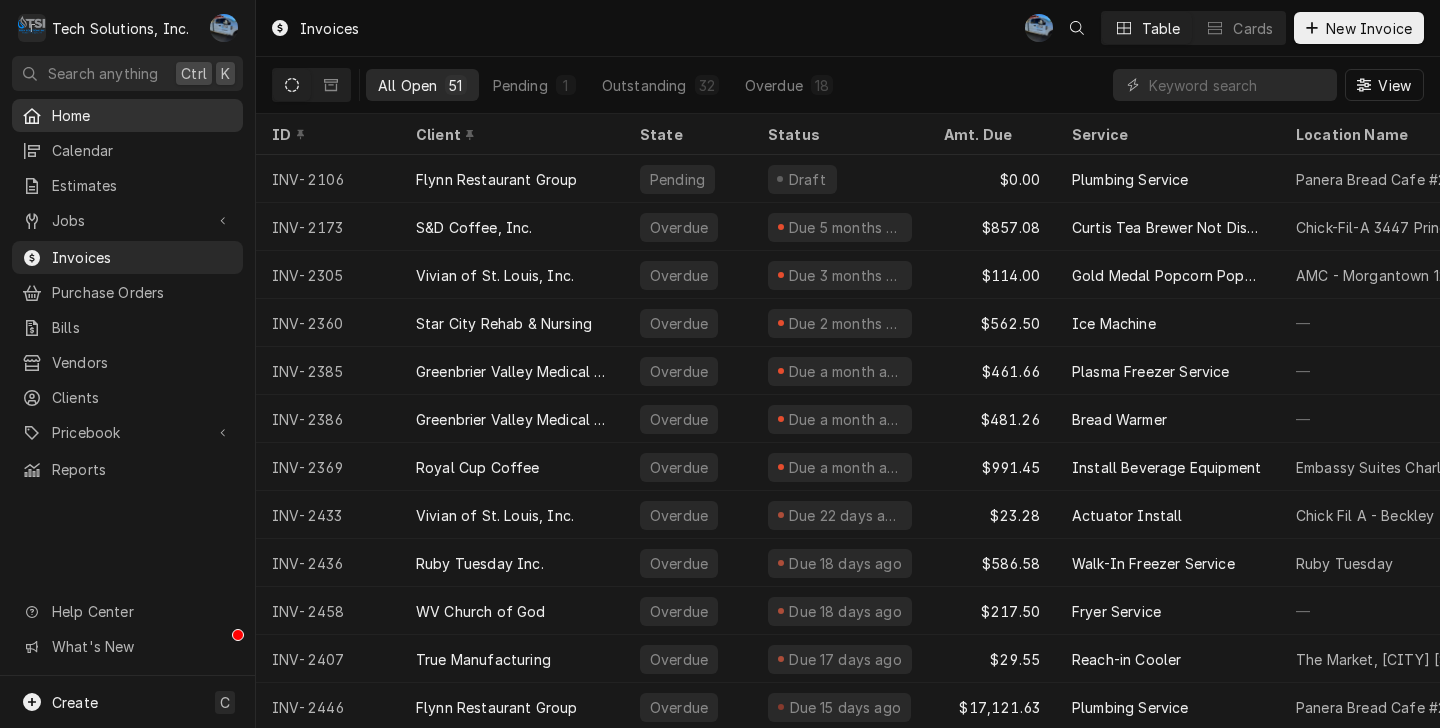 click on "Home" at bounding box center (142, 115) 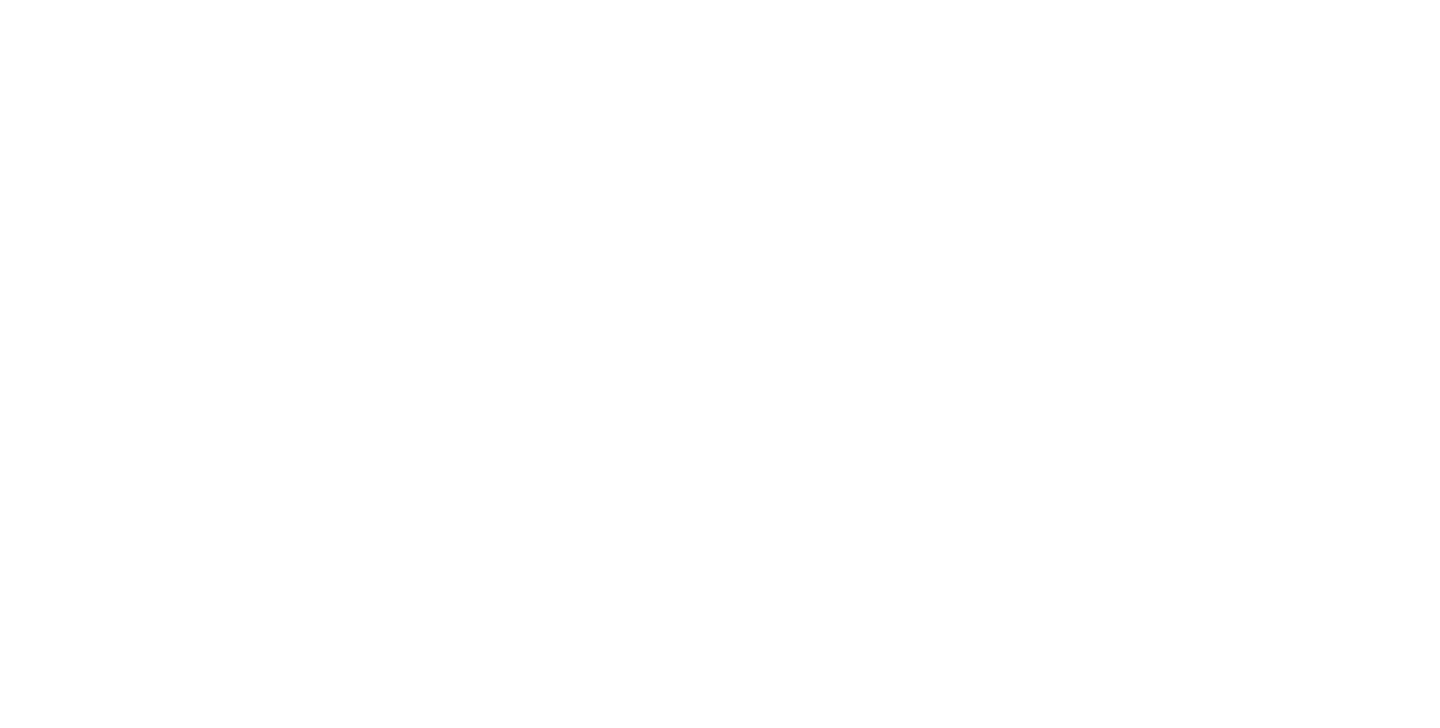 scroll, scrollTop: 0, scrollLeft: 0, axis: both 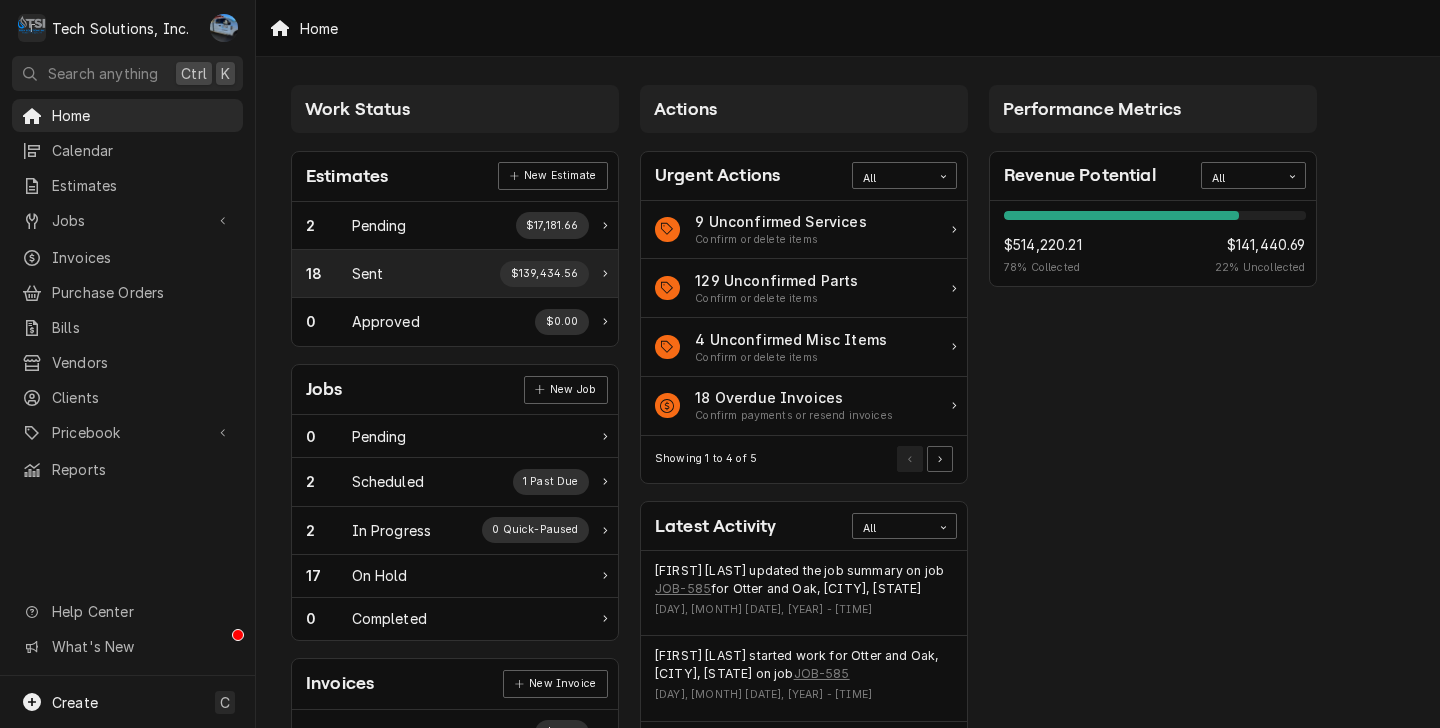 click on "18 Sent $139,434.56" at bounding box center (455, 274) 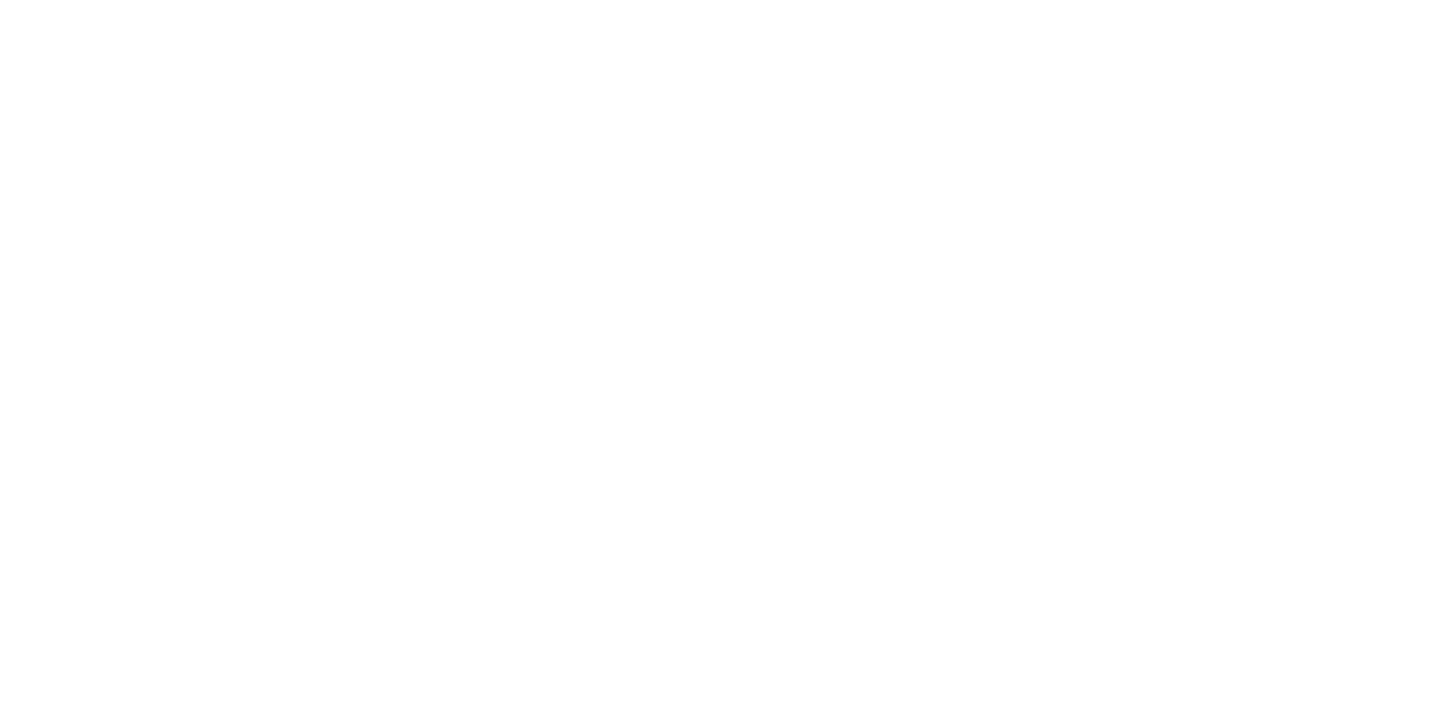 scroll, scrollTop: 0, scrollLeft: 0, axis: both 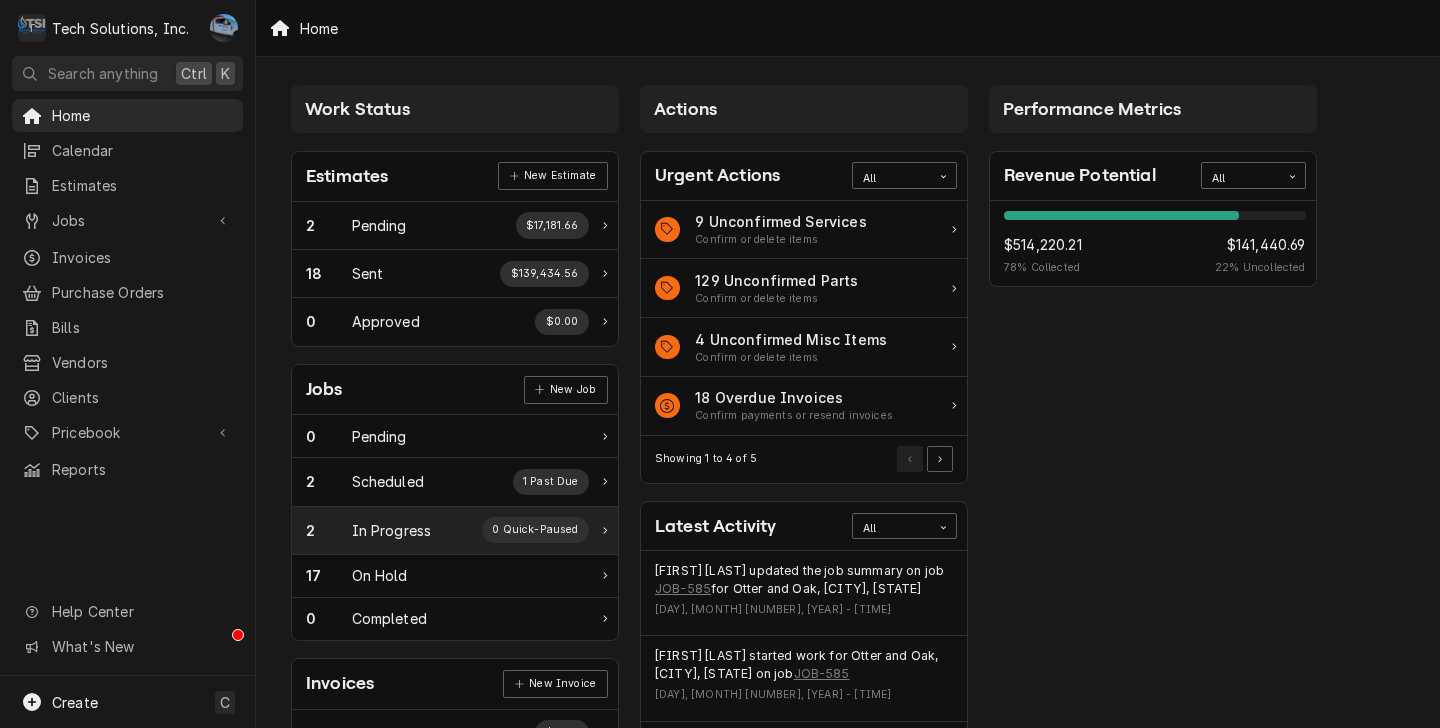 click on "2 In Progress 0 Quick-Paused" at bounding box center (447, 530) 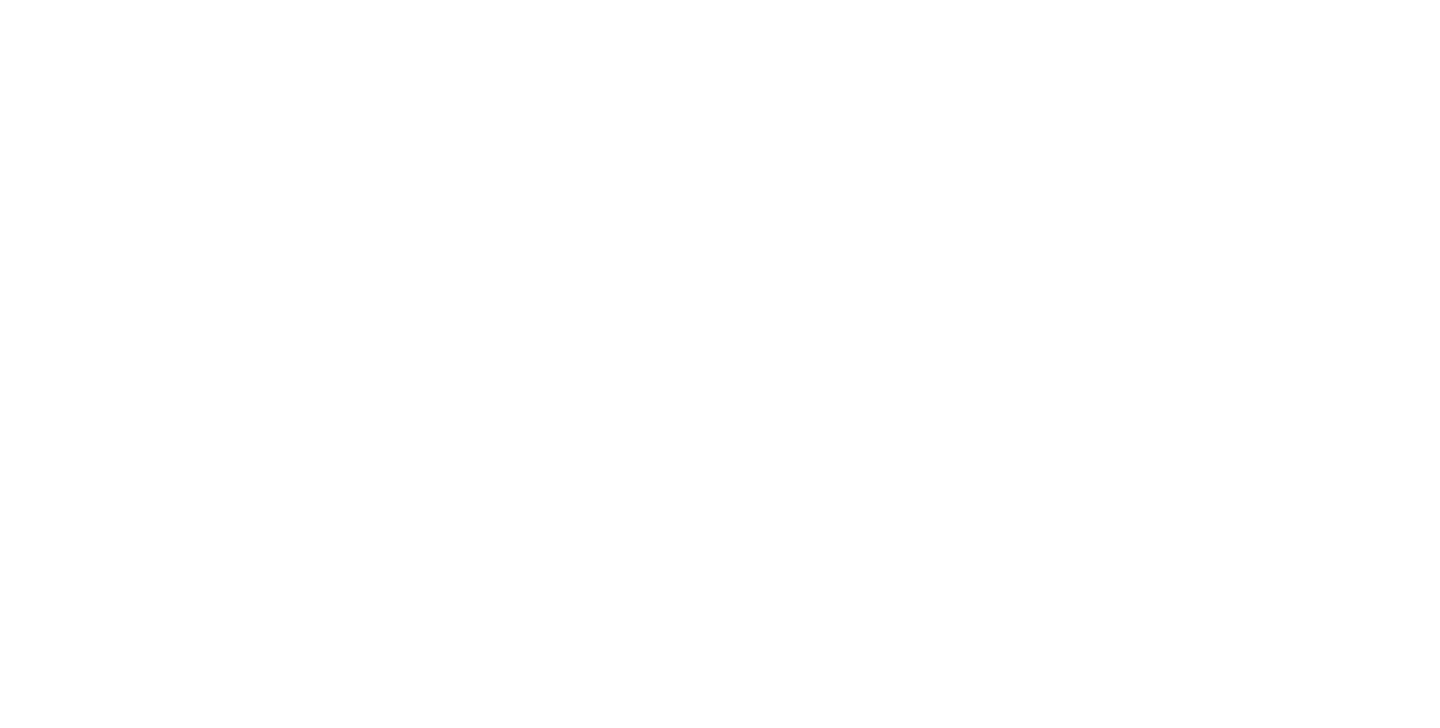 scroll, scrollTop: 0, scrollLeft: 0, axis: both 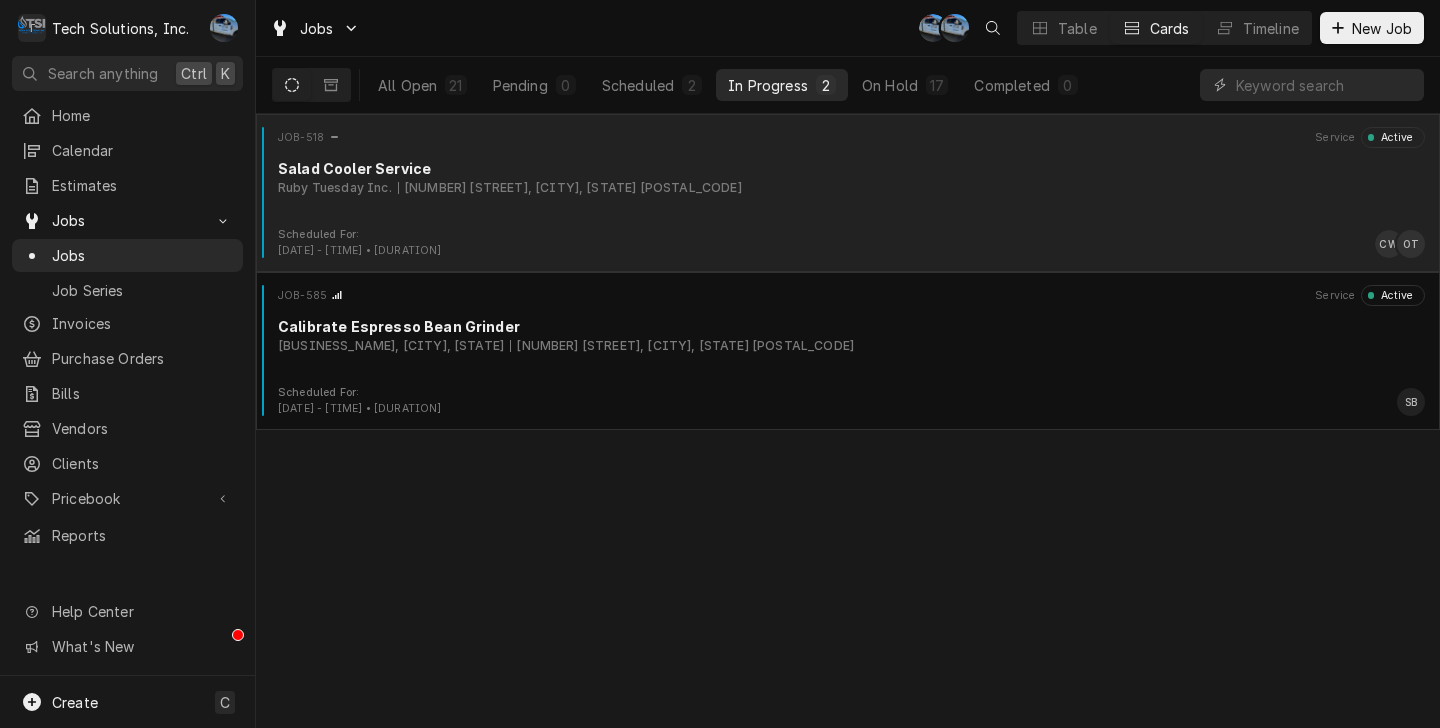 click on "Scheduled For: [DATE] - [TIME] • [DURATION] [INITIALS]" at bounding box center [848, 243] 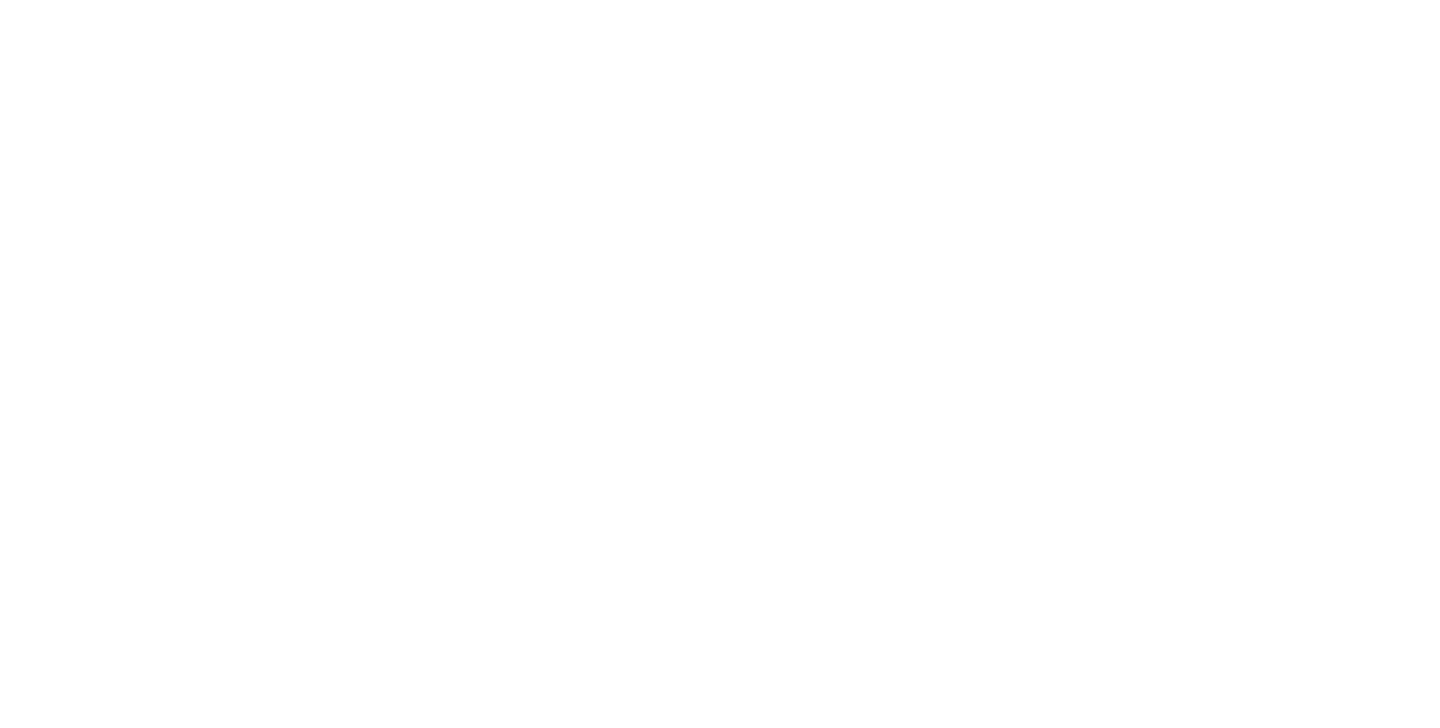 scroll, scrollTop: 0, scrollLeft: 0, axis: both 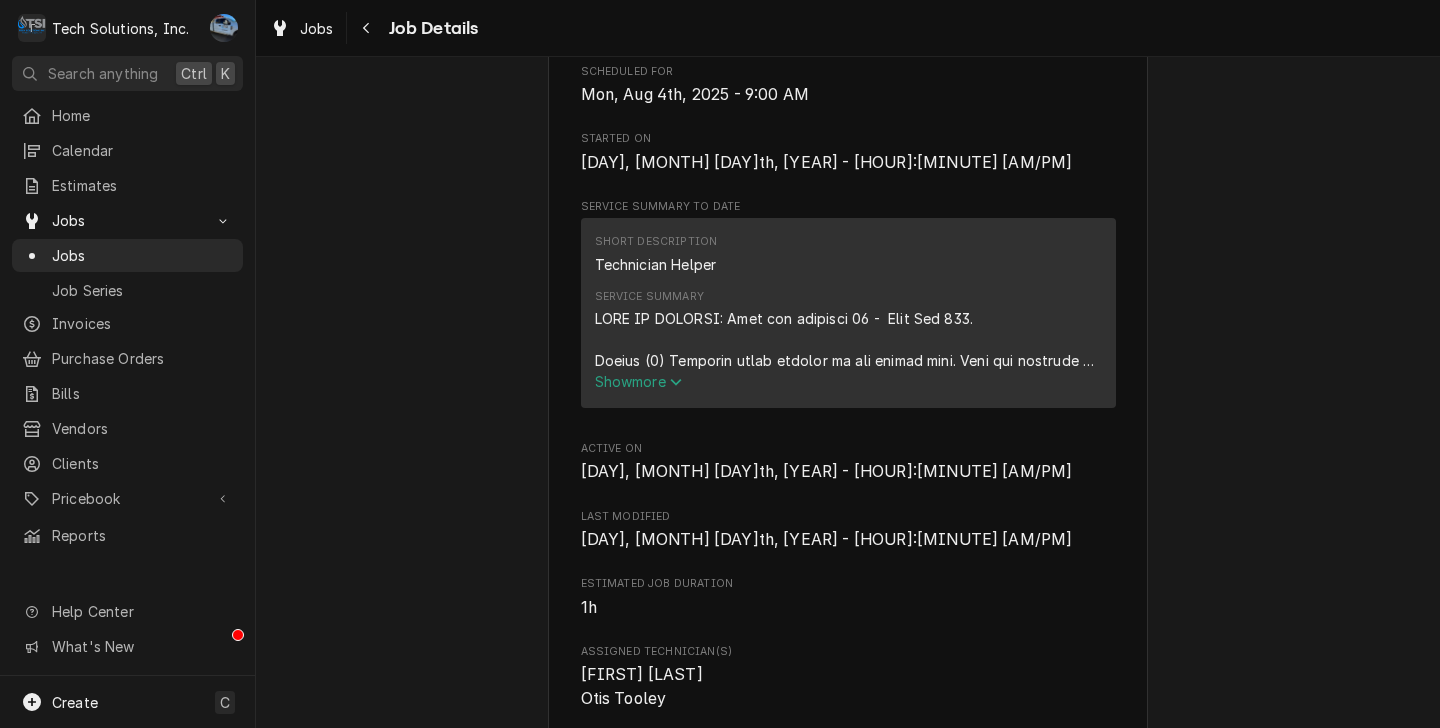 click on "Show  more" at bounding box center (639, 381) 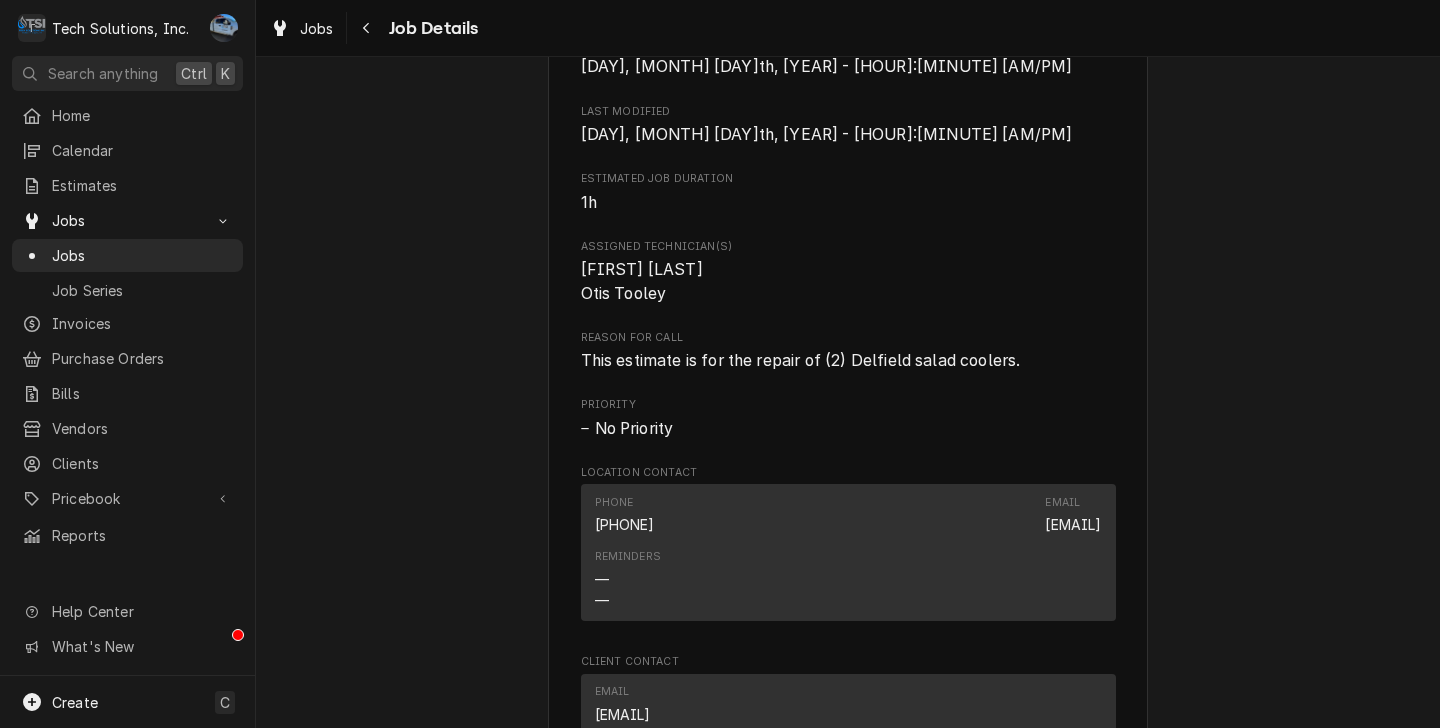 scroll, scrollTop: 2452, scrollLeft: 0, axis: vertical 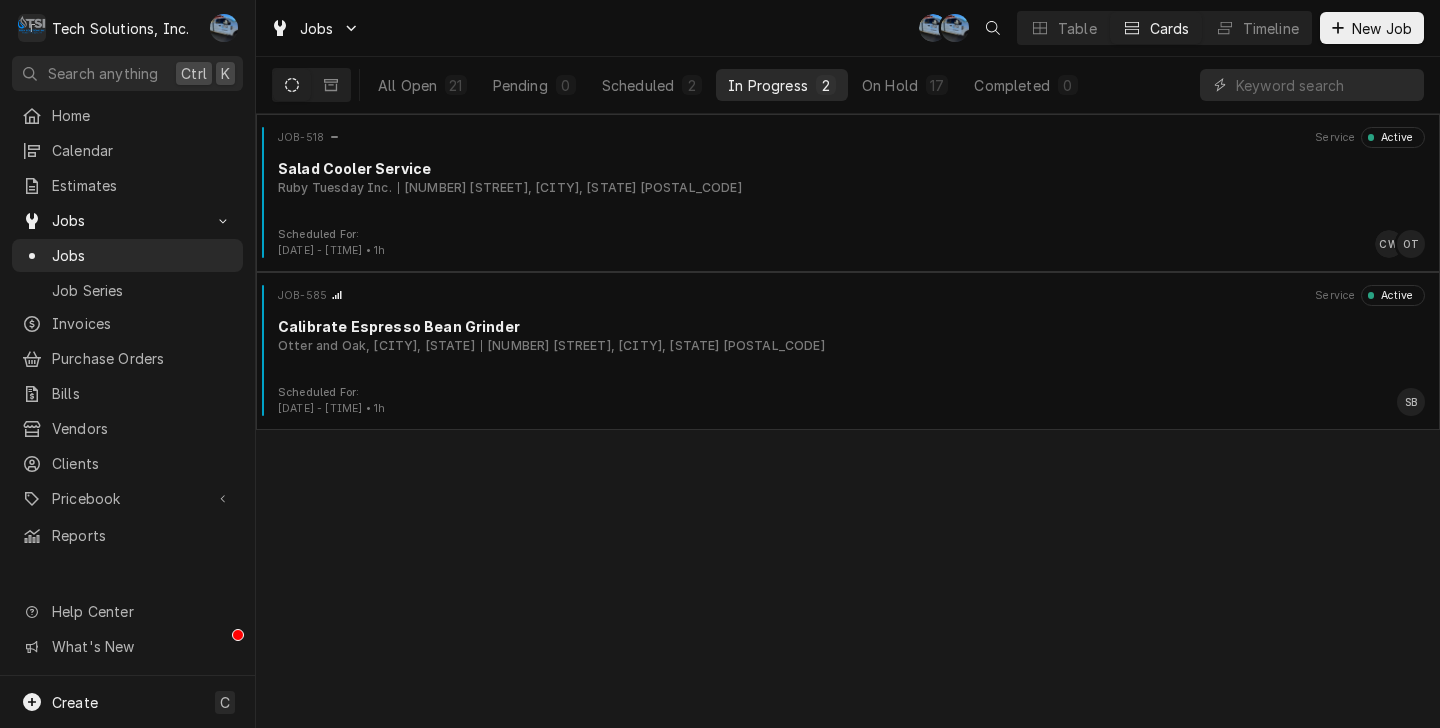 click on "Scheduled For: Aug 4th, 2025 - 10:00 AM • 1h SB" at bounding box center [848, 401] 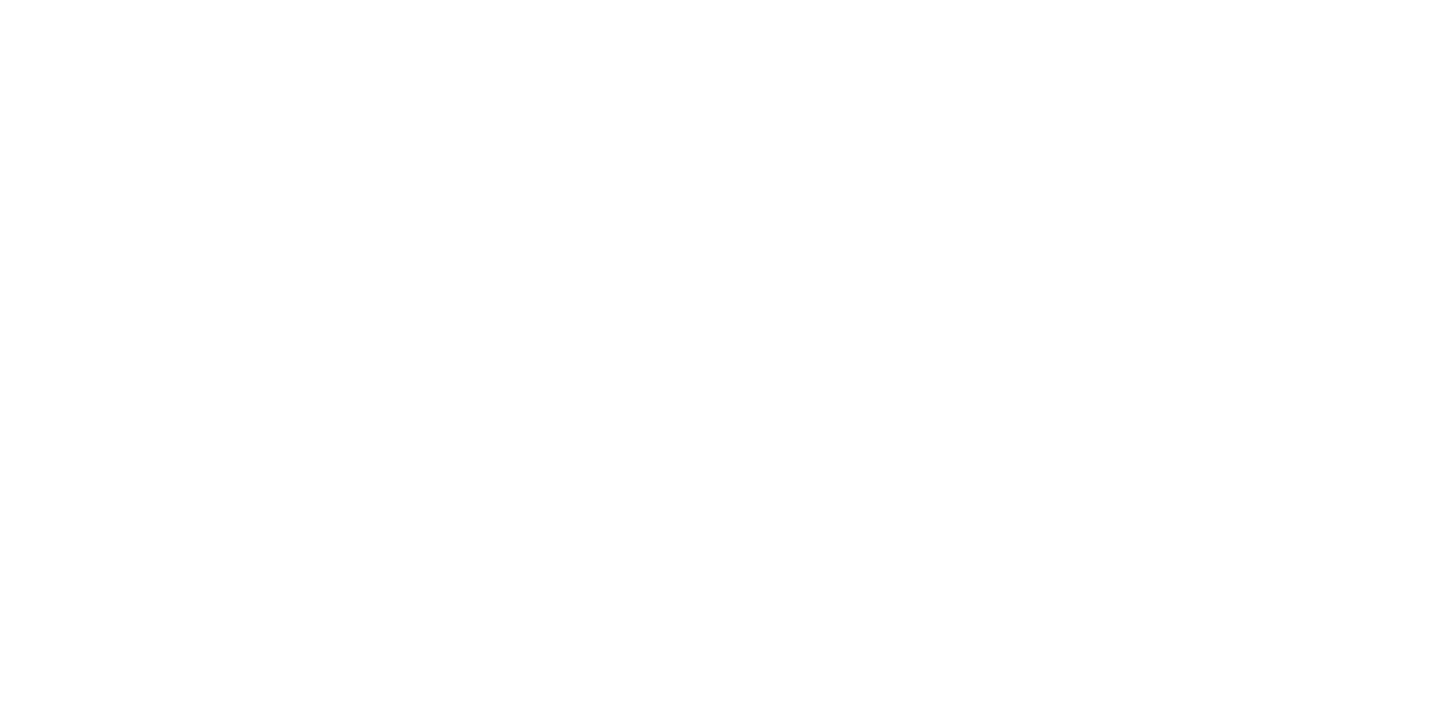 scroll, scrollTop: 0, scrollLeft: 0, axis: both 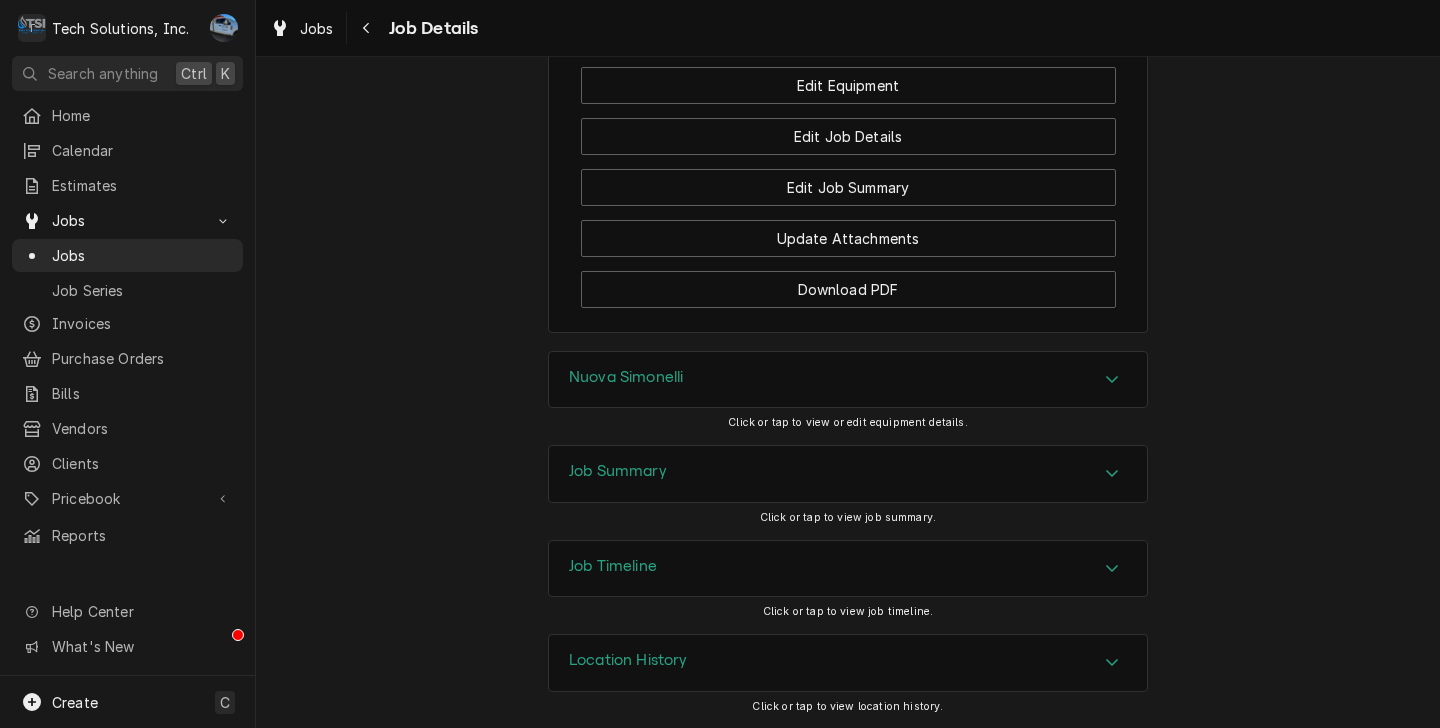 click on "Job Summary" at bounding box center (848, 474) 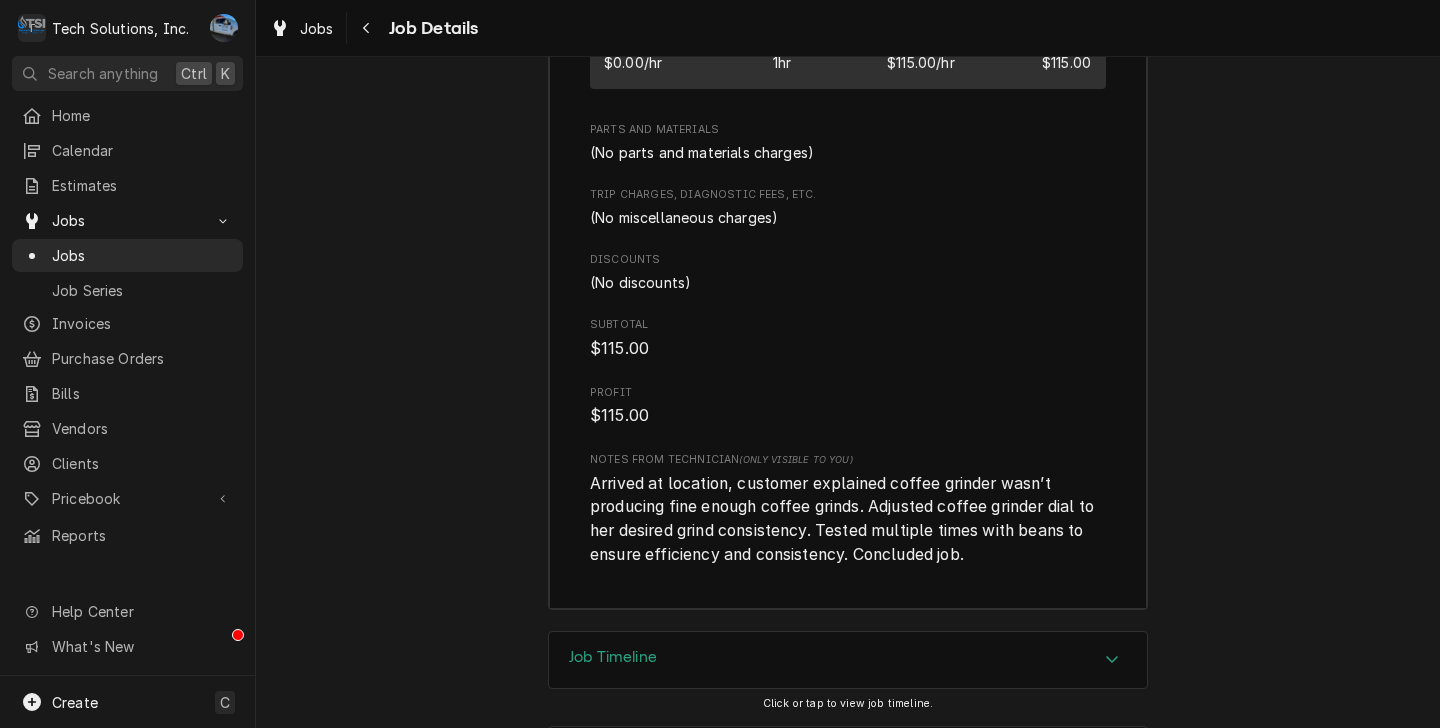 scroll, scrollTop: 3454, scrollLeft: 0, axis: vertical 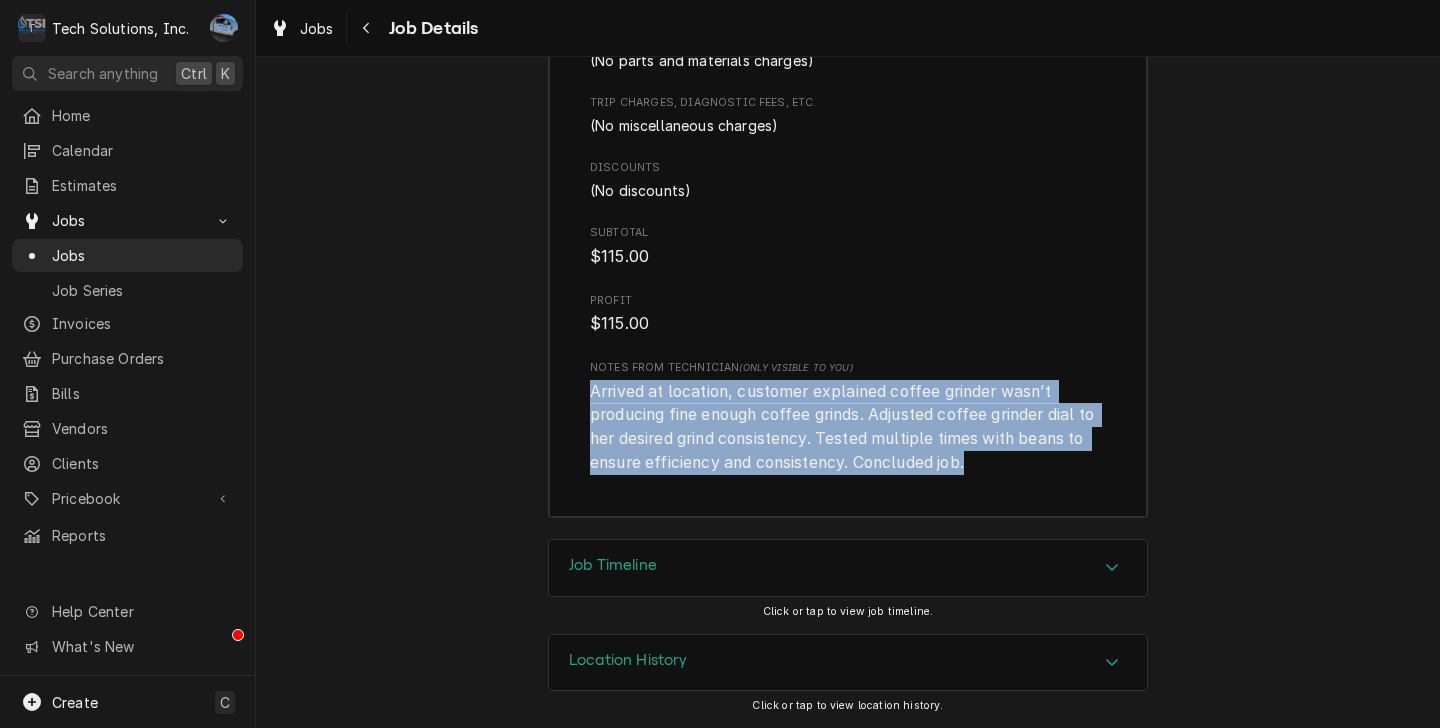 drag, startPoint x: 991, startPoint y: 472, endPoint x: 583, endPoint y: 393, distance: 415.5779 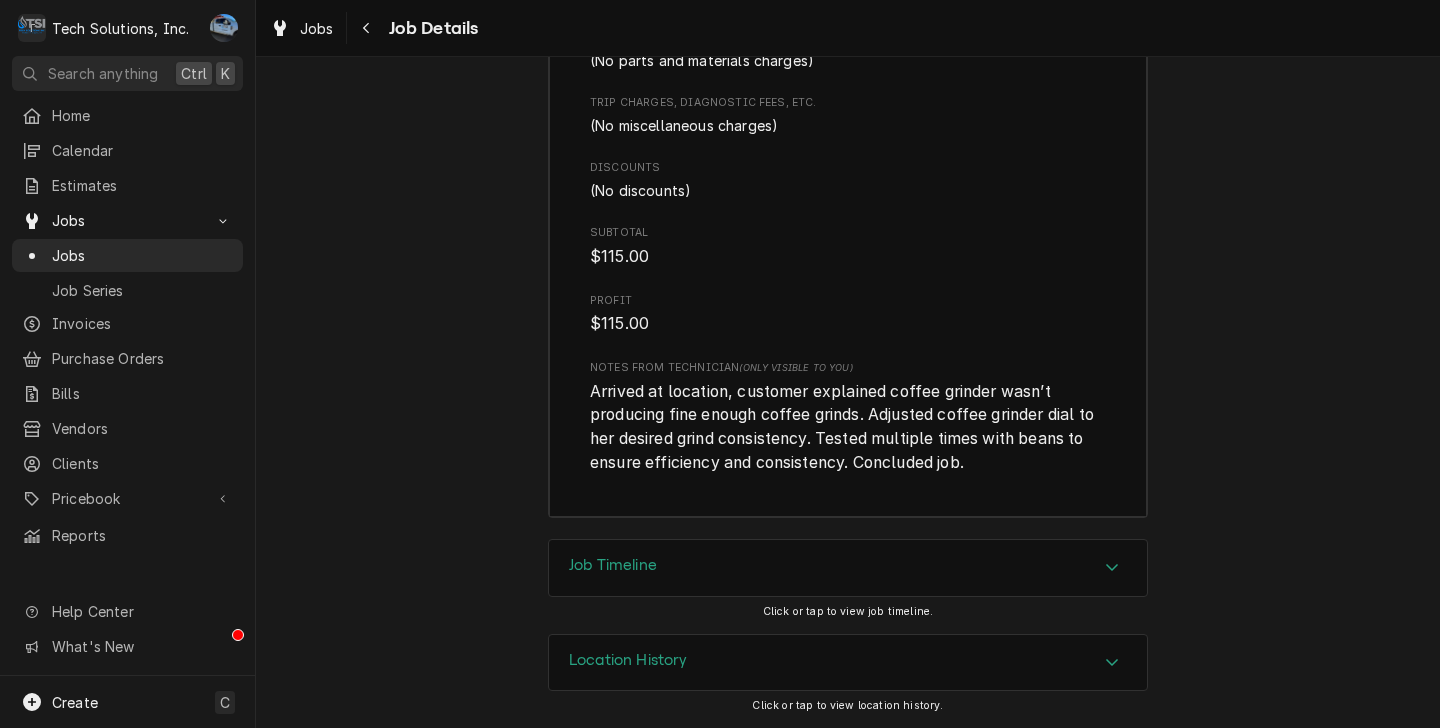 click on "$115.00" at bounding box center (848, 257) 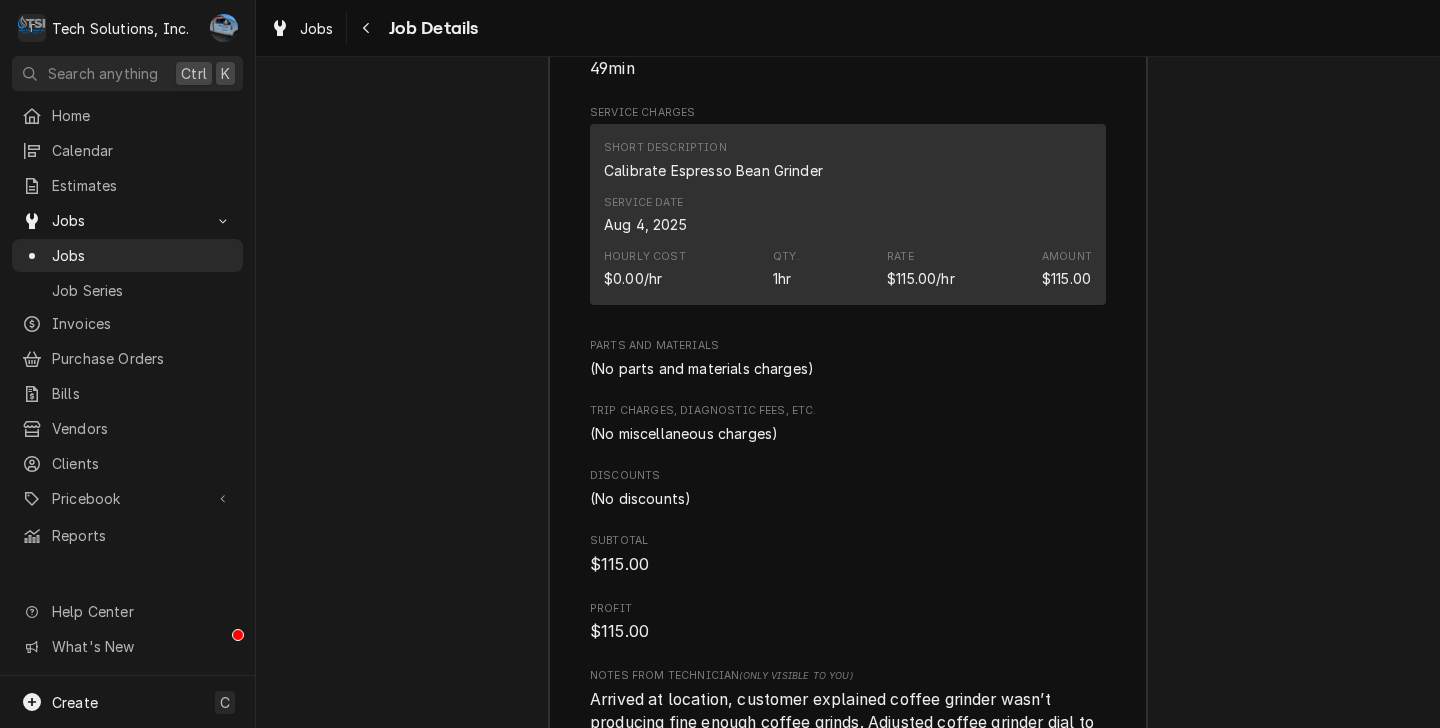 scroll, scrollTop: 3454, scrollLeft: 0, axis: vertical 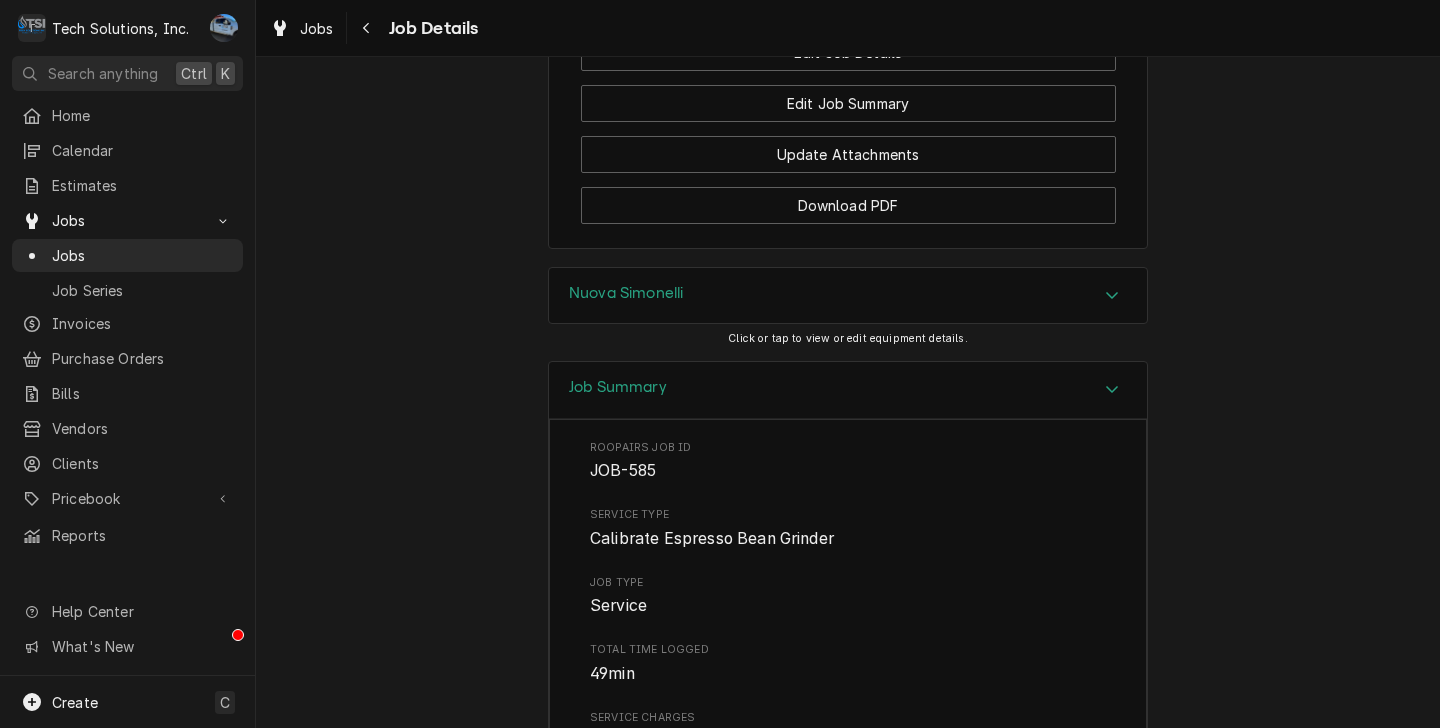 click on "Job Summary" at bounding box center (848, 390) 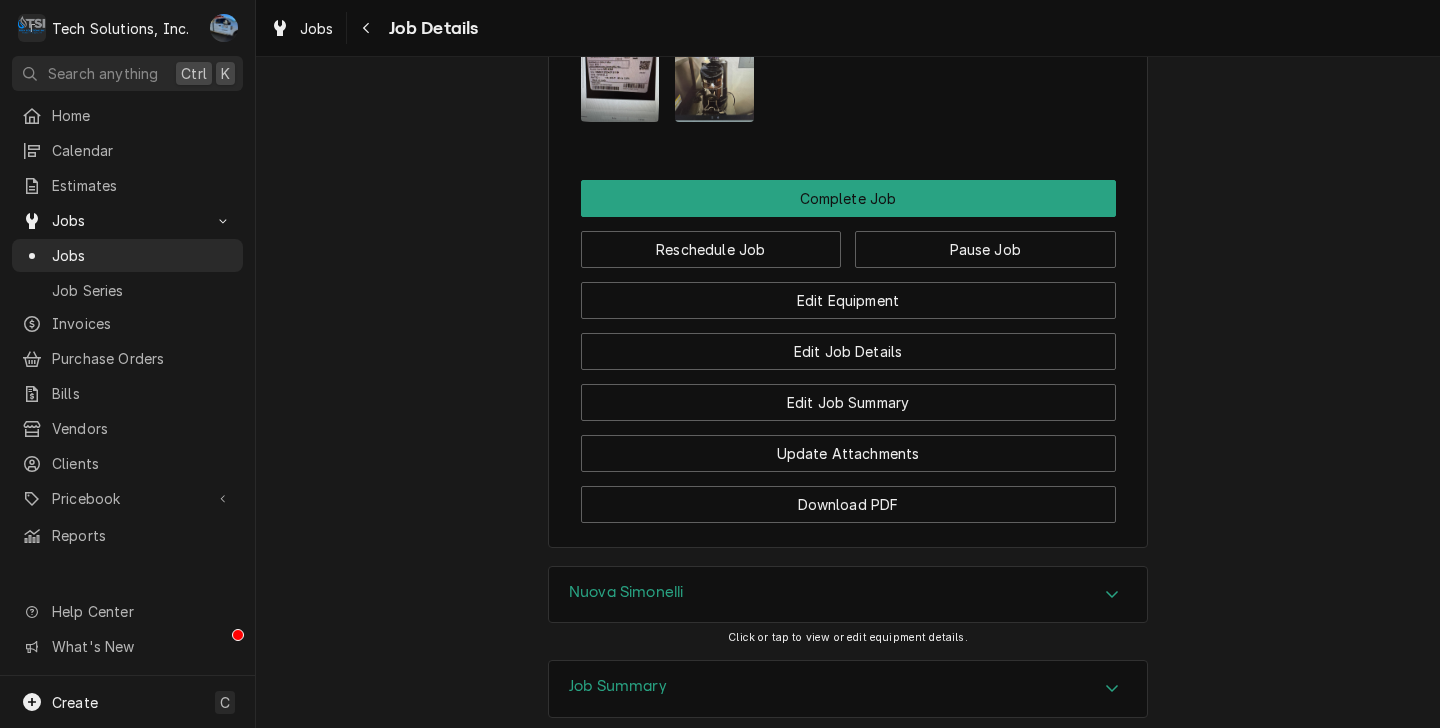 scroll, scrollTop: 2458, scrollLeft: 0, axis: vertical 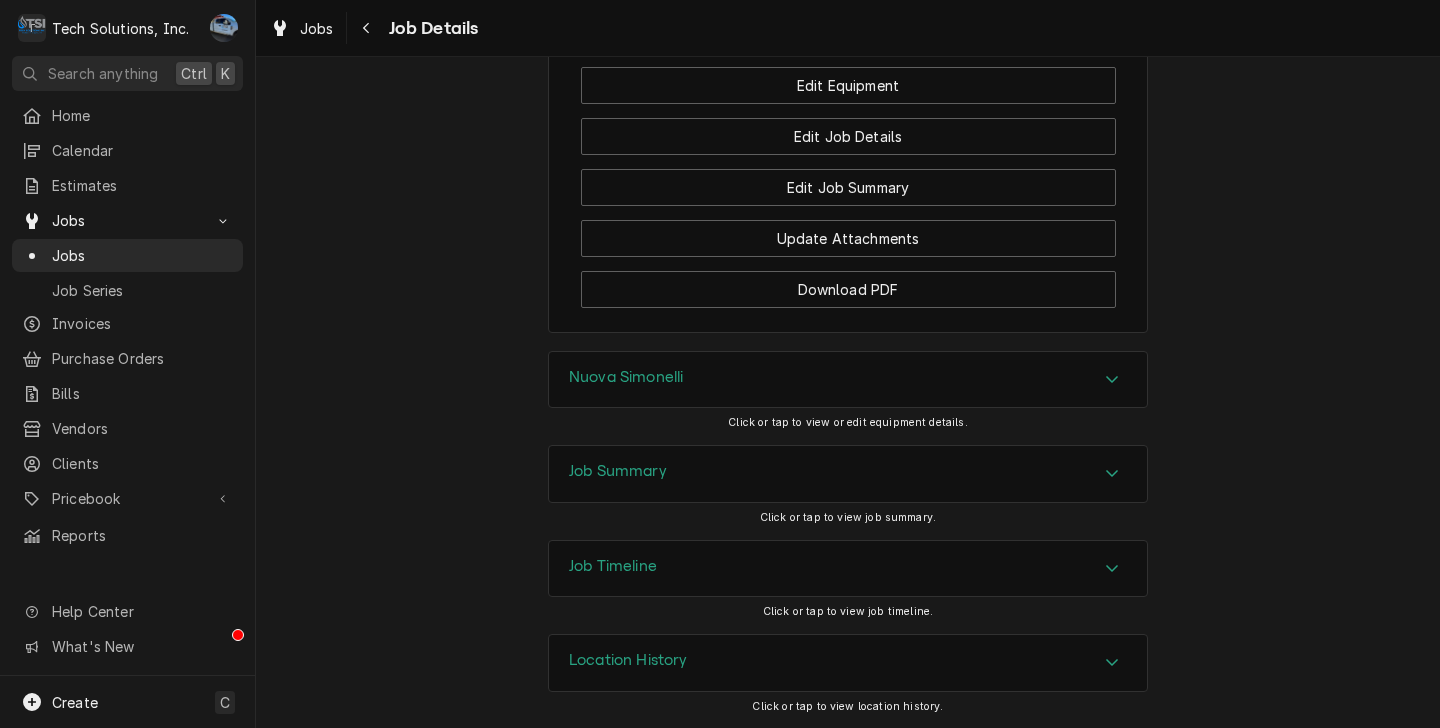 click on "Location History" at bounding box center [628, 660] 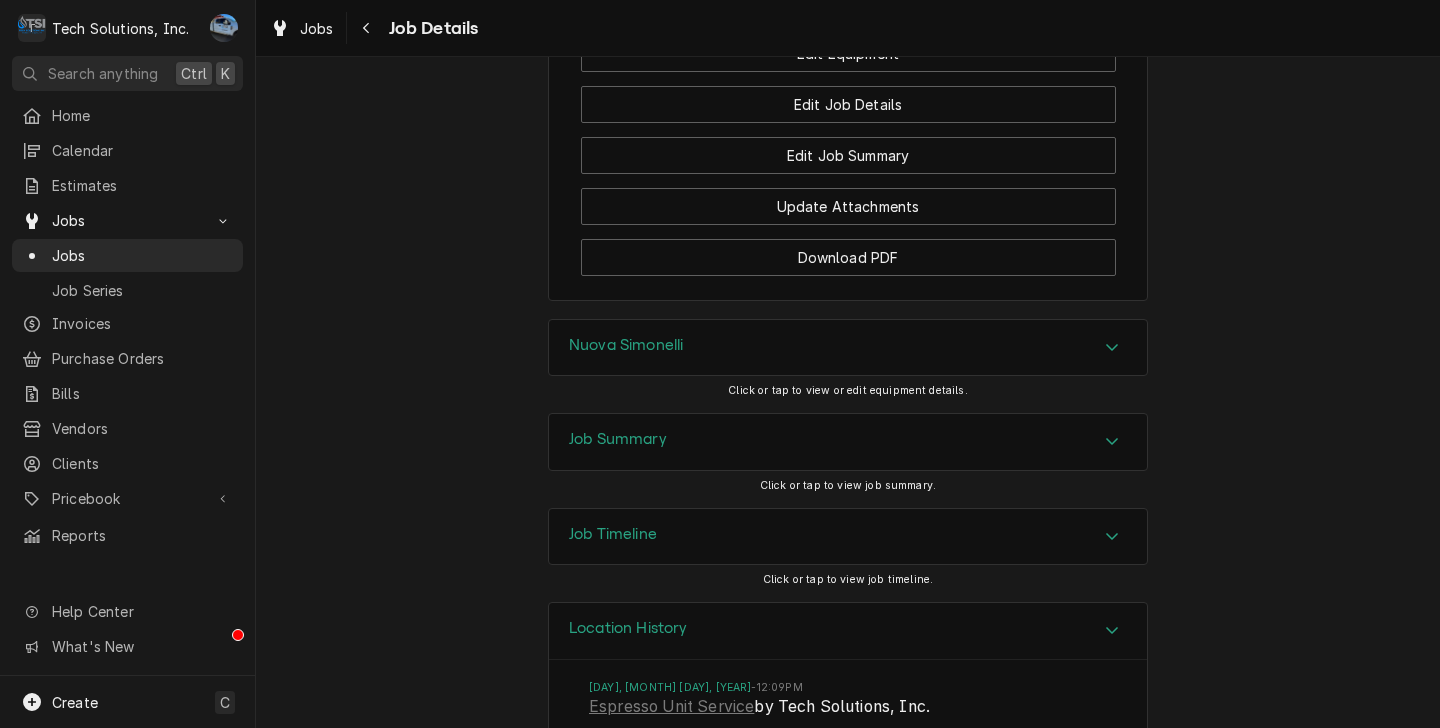 scroll, scrollTop: 2643, scrollLeft: 0, axis: vertical 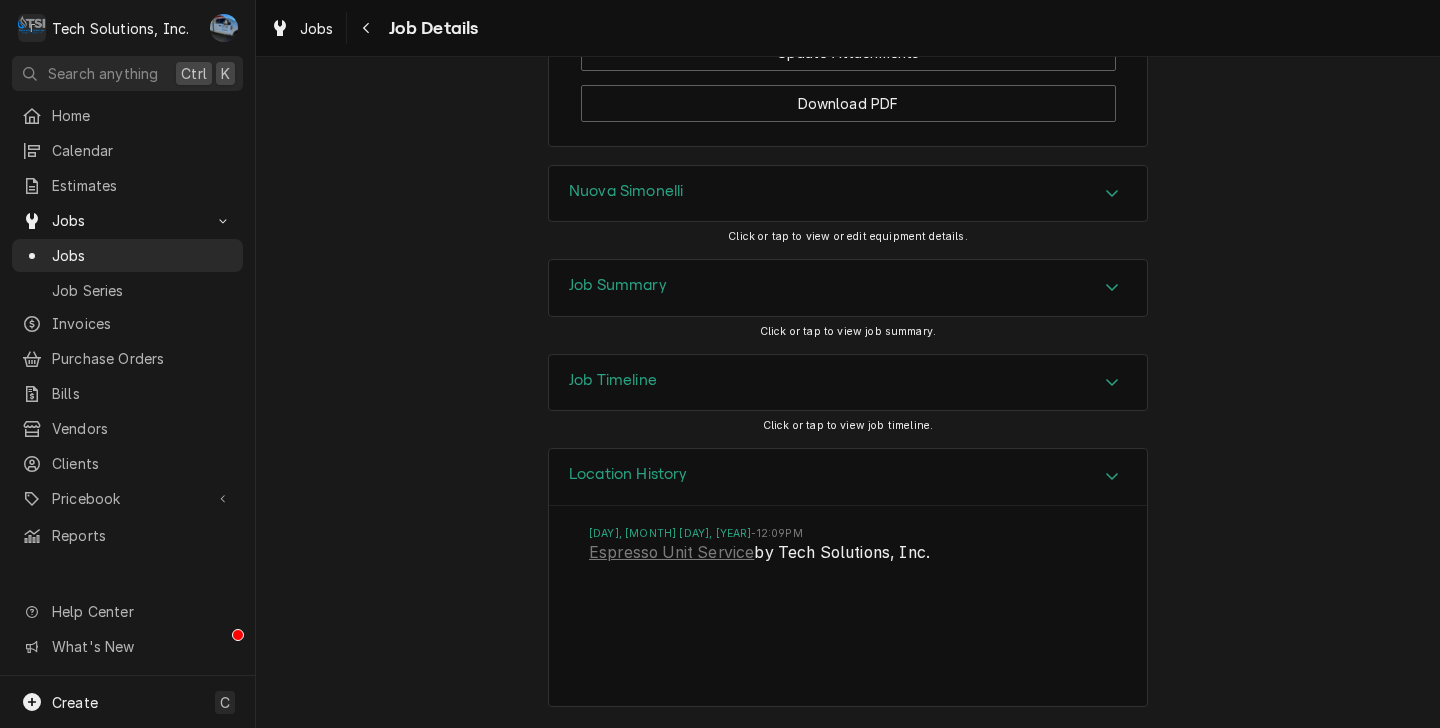 click on "Job Timeline" at bounding box center [848, 383] 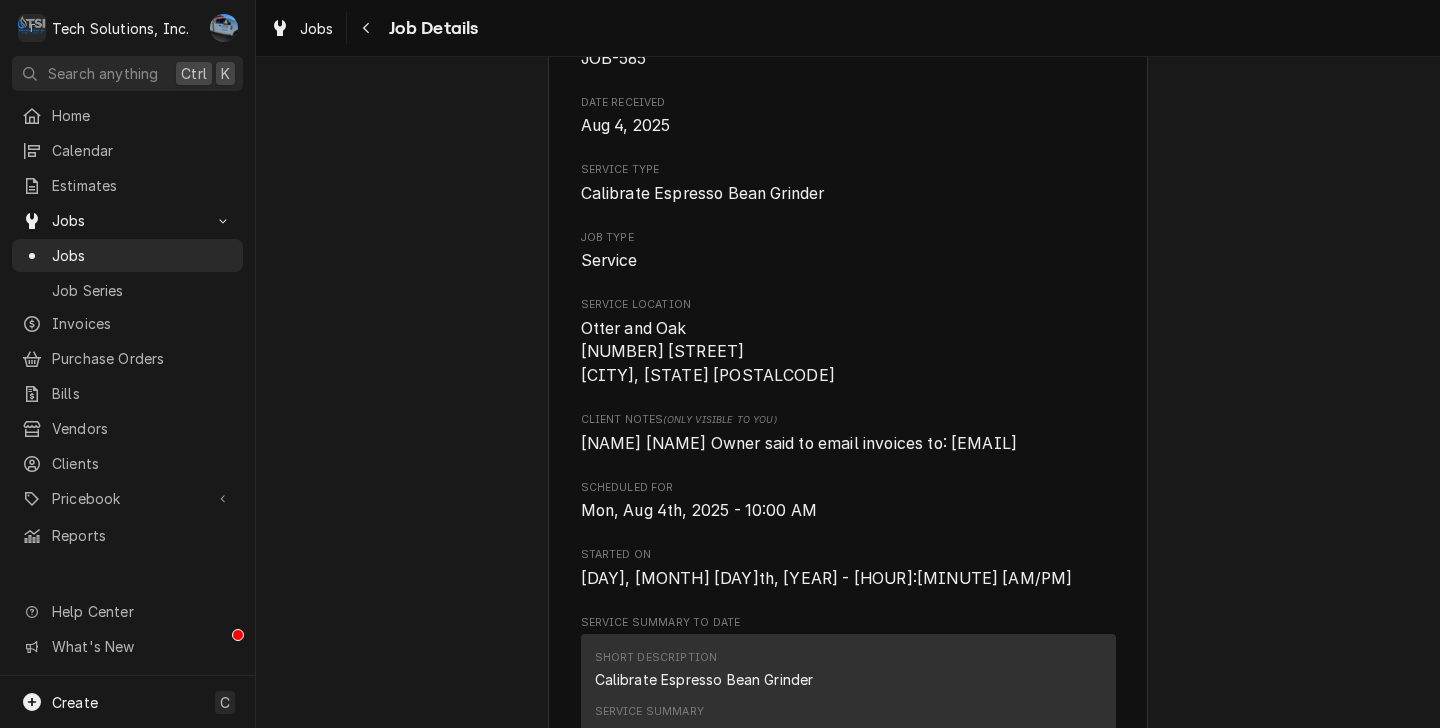 scroll, scrollTop: 0, scrollLeft: 0, axis: both 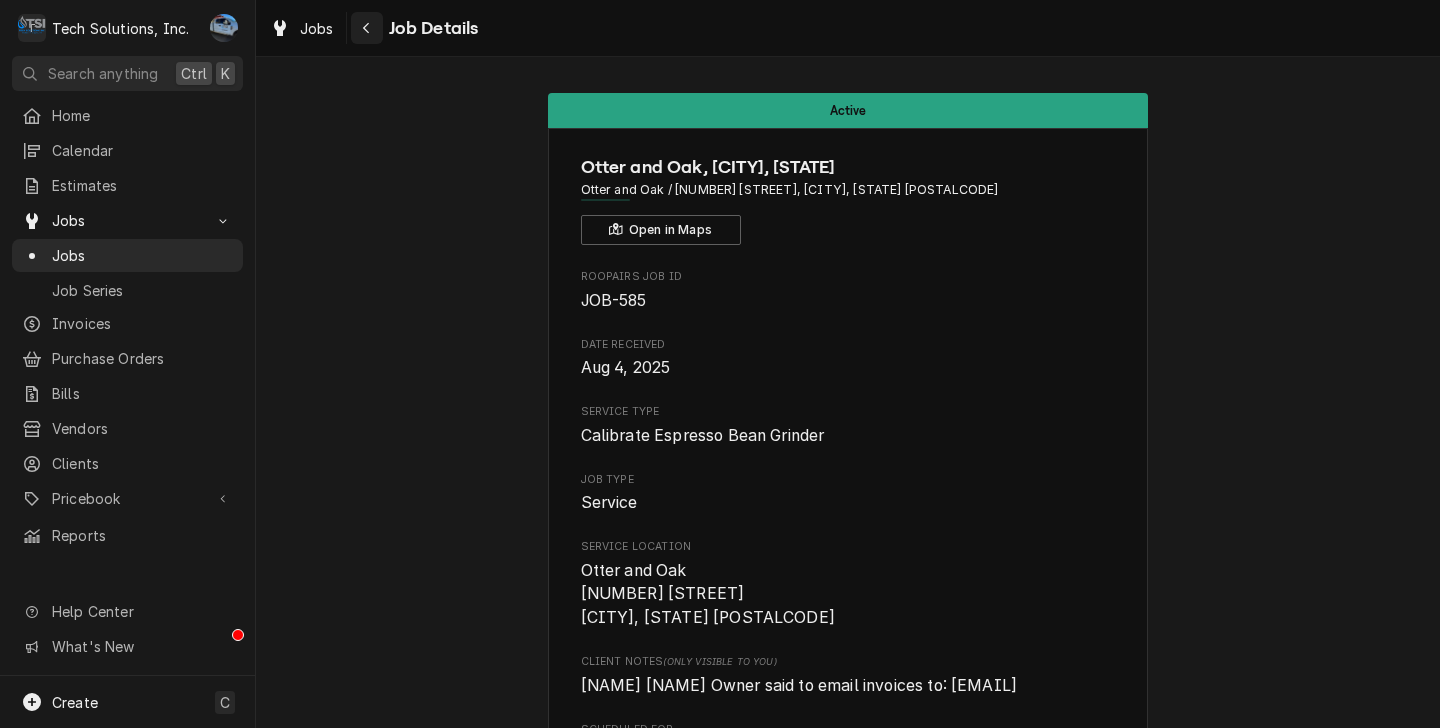 click 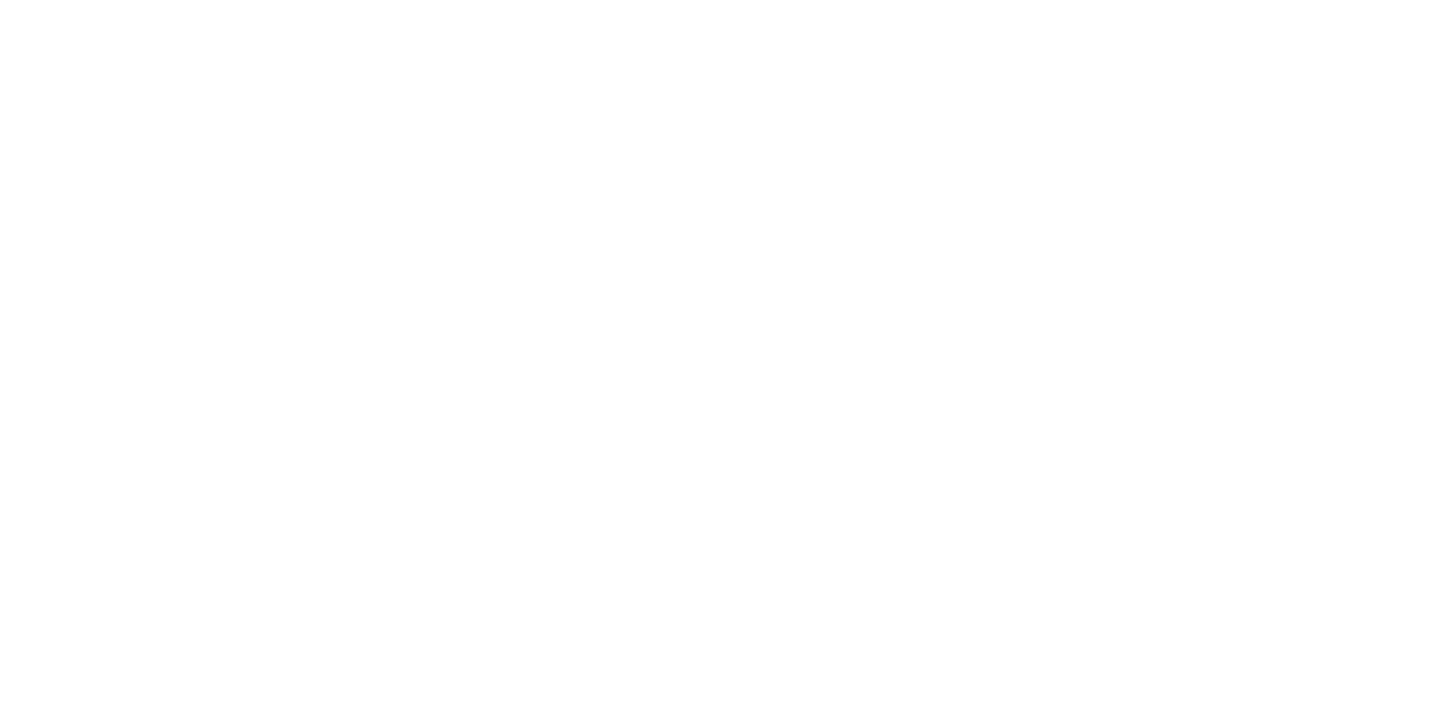 scroll, scrollTop: 0, scrollLeft: 0, axis: both 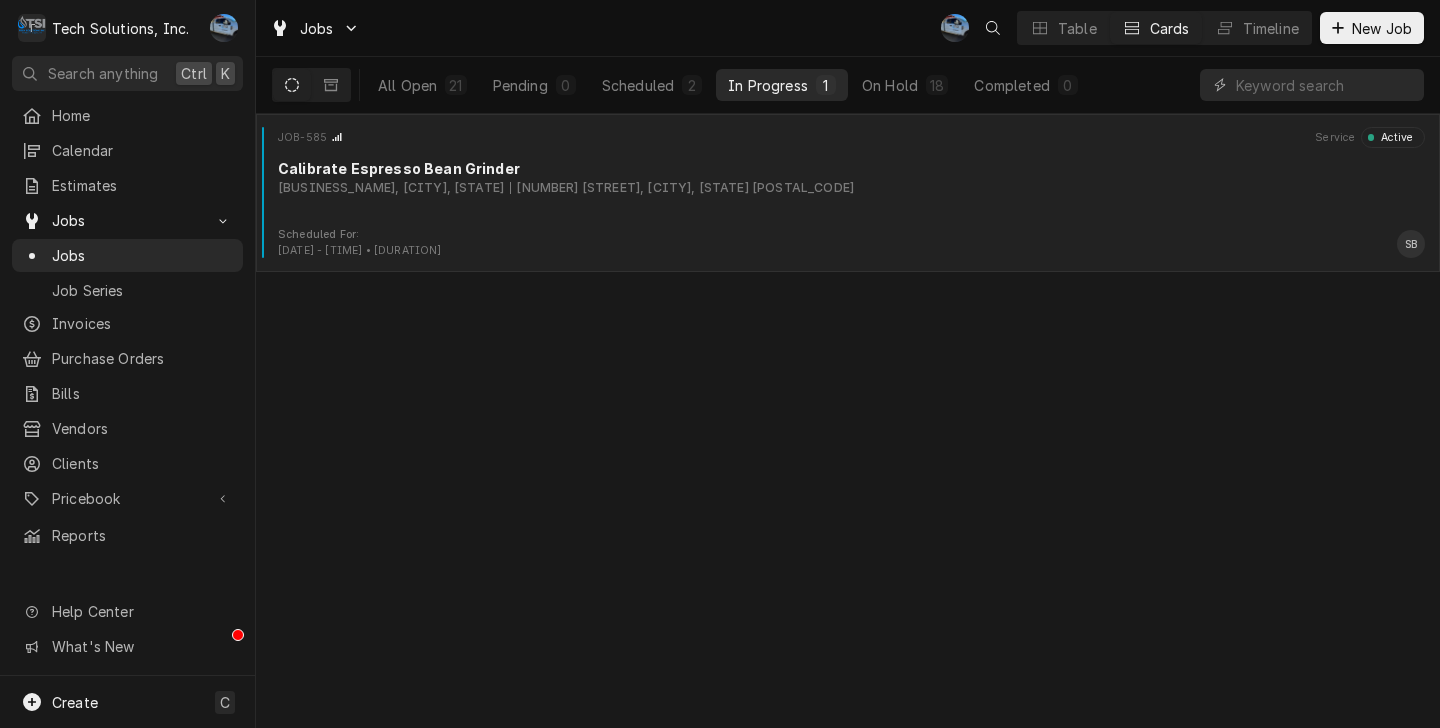 click on "JOB-585 Service Active Calibrate Espresso Bean Grinder Otter and Oak, Hinton, WV 302 2nd Ave, Hinton, WV 25951 Scheduled For: Aug 4th, 2025 - 10:00 AM • 1h SB" at bounding box center (848, 193) 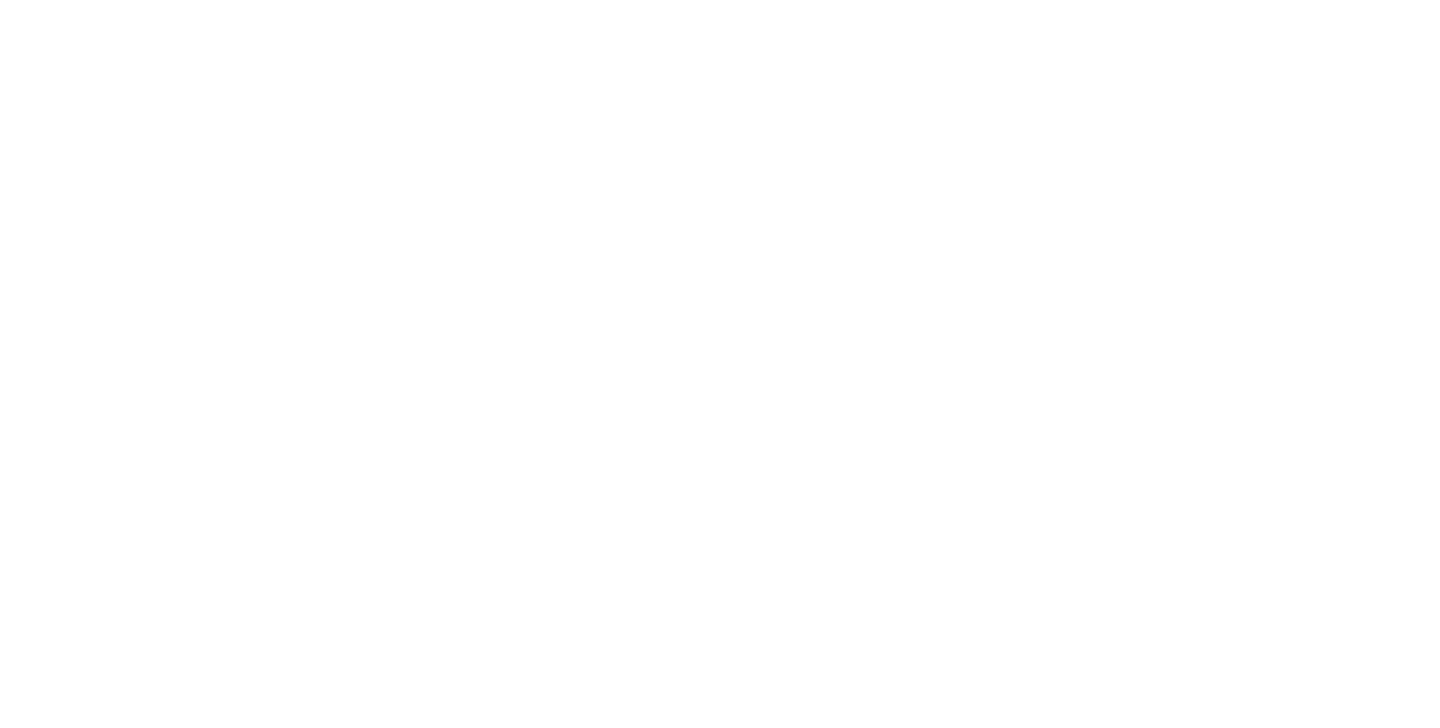 scroll, scrollTop: 0, scrollLeft: 0, axis: both 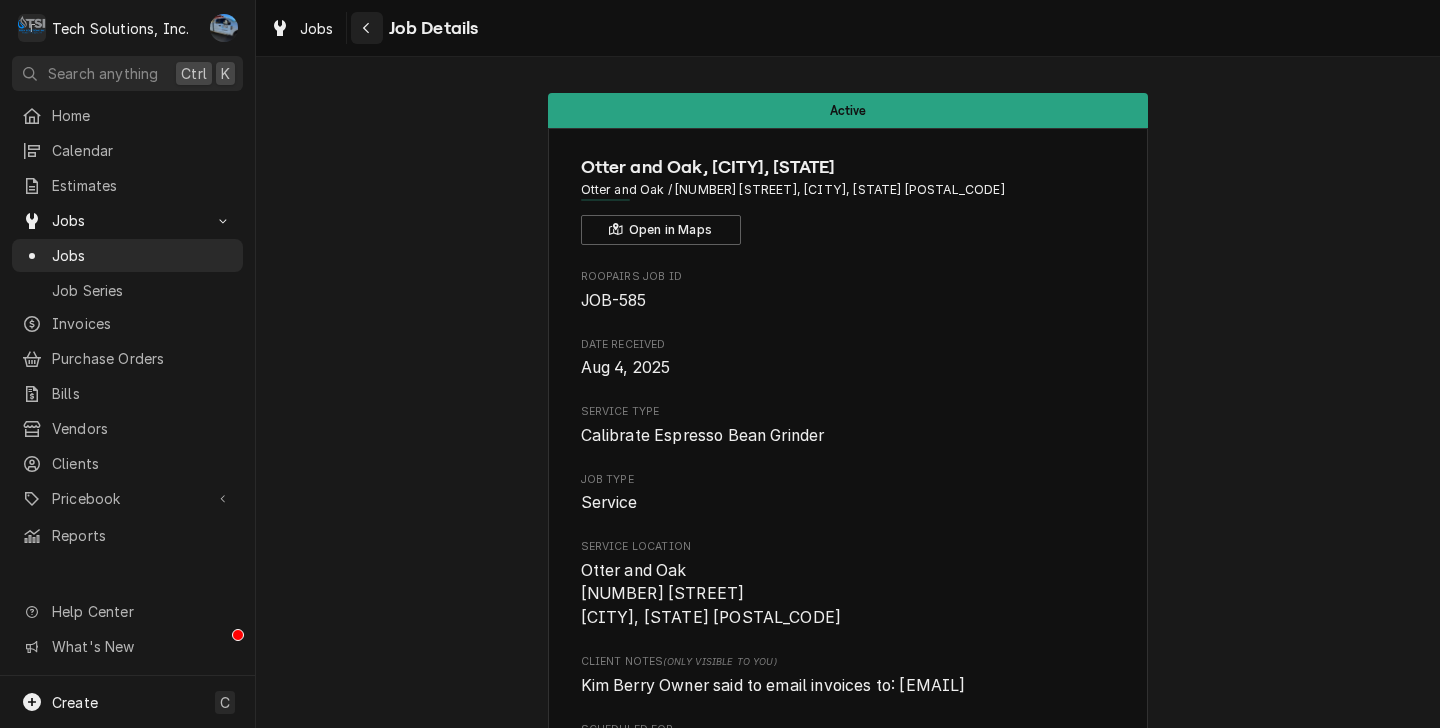 click 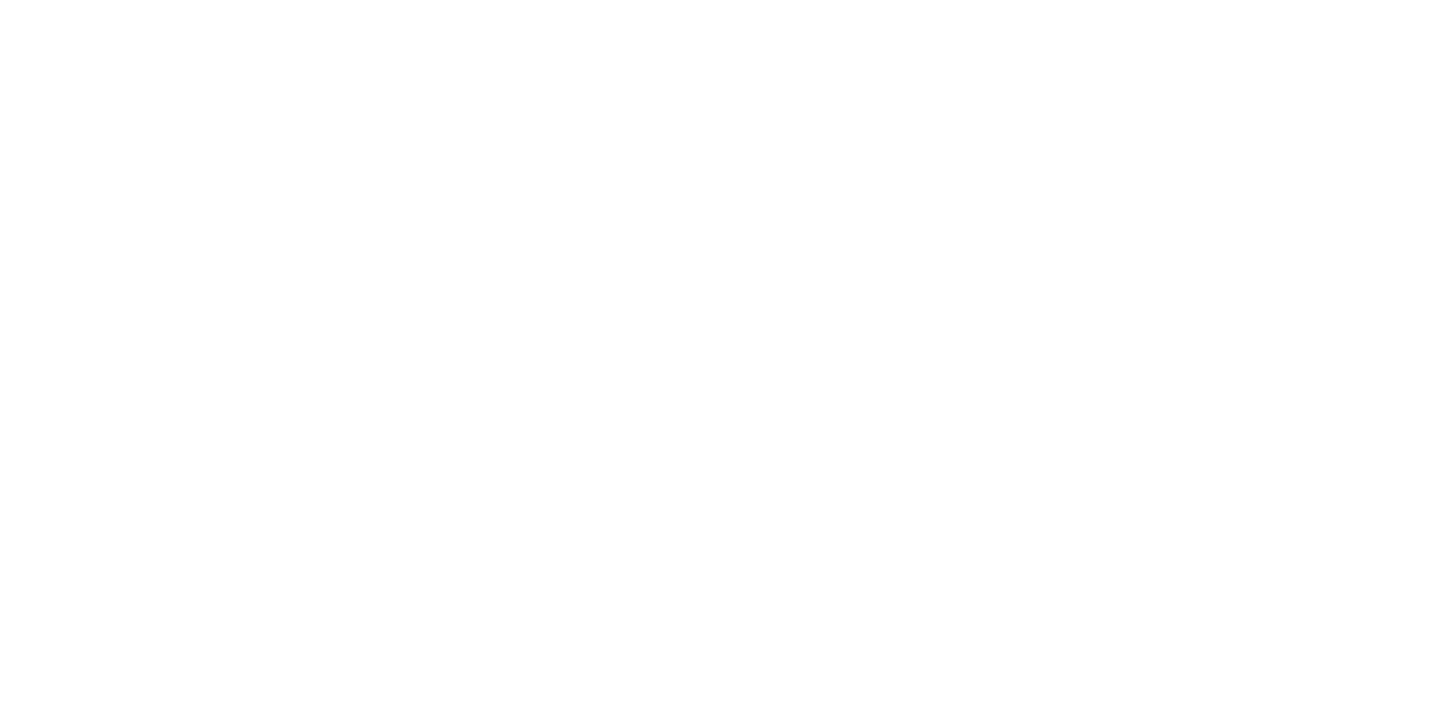 scroll, scrollTop: 0, scrollLeft: 0, axis: both 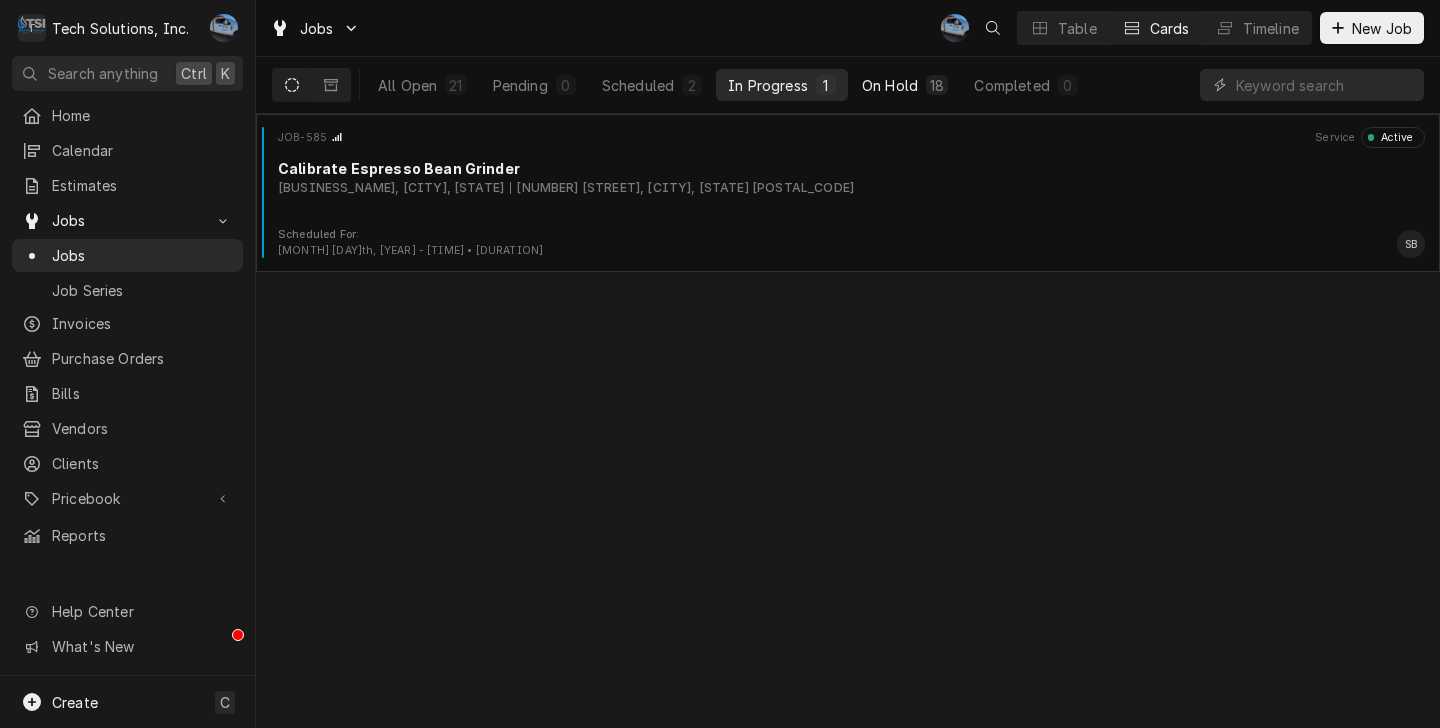 click on "On Hold" at bounding box center [890, 85] 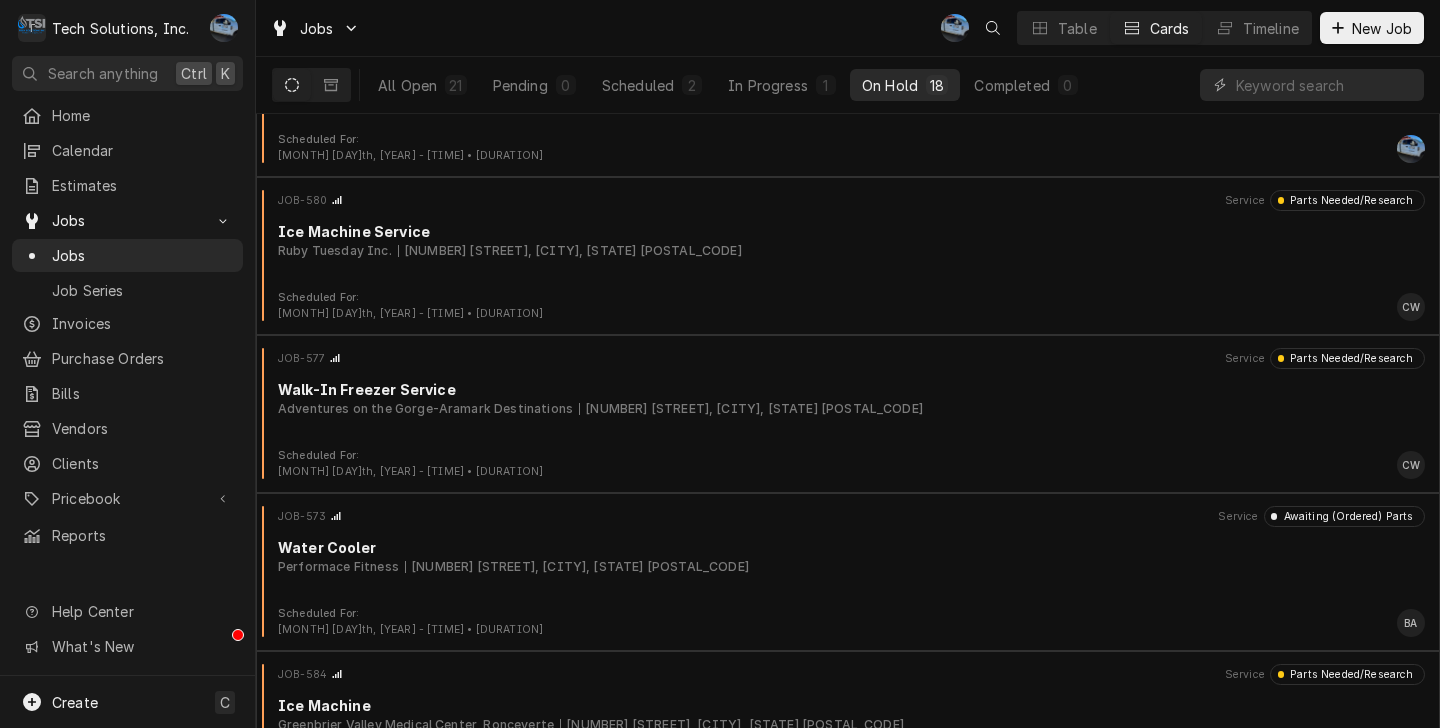scroll, scrollTop: 2230, scrollLeft: 0, axis: vertical 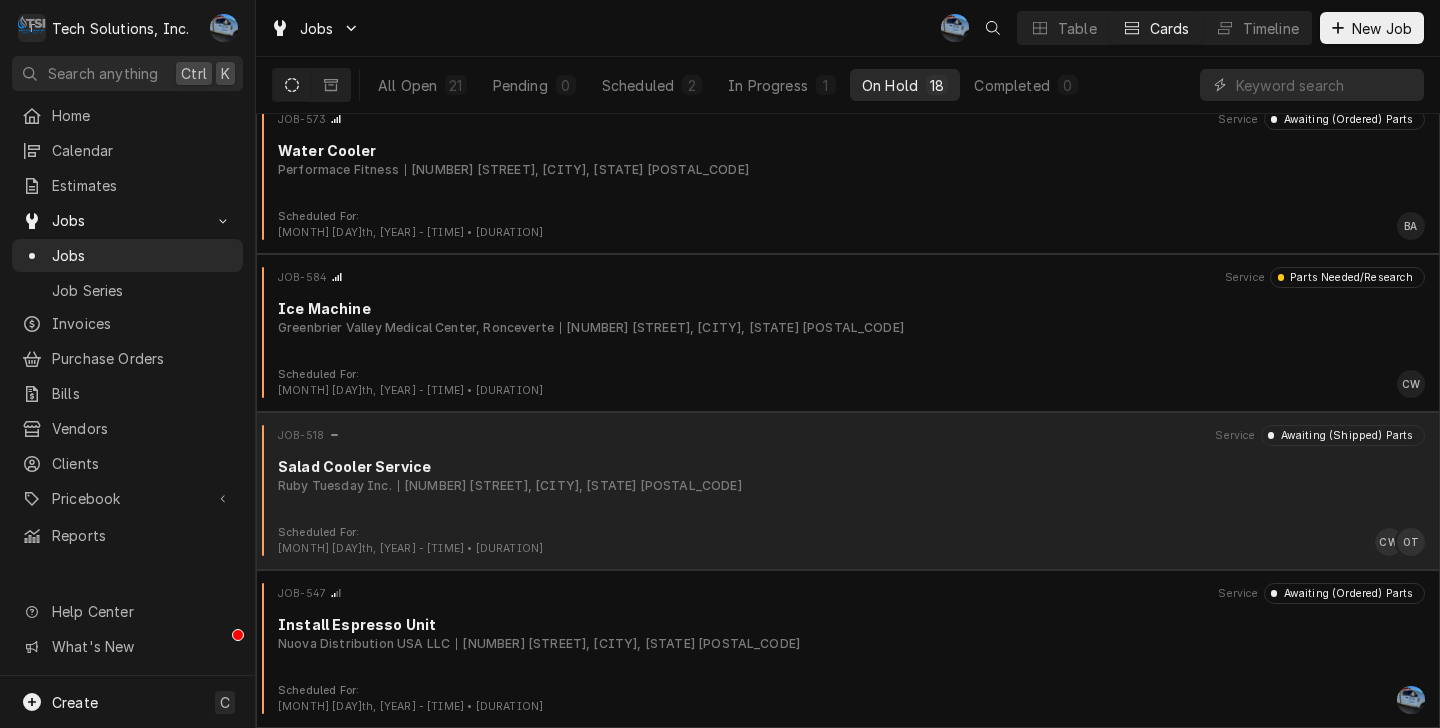 click on "2082 Harper Rd, Beckley, WV 25801" at bounding box center [570, 486] 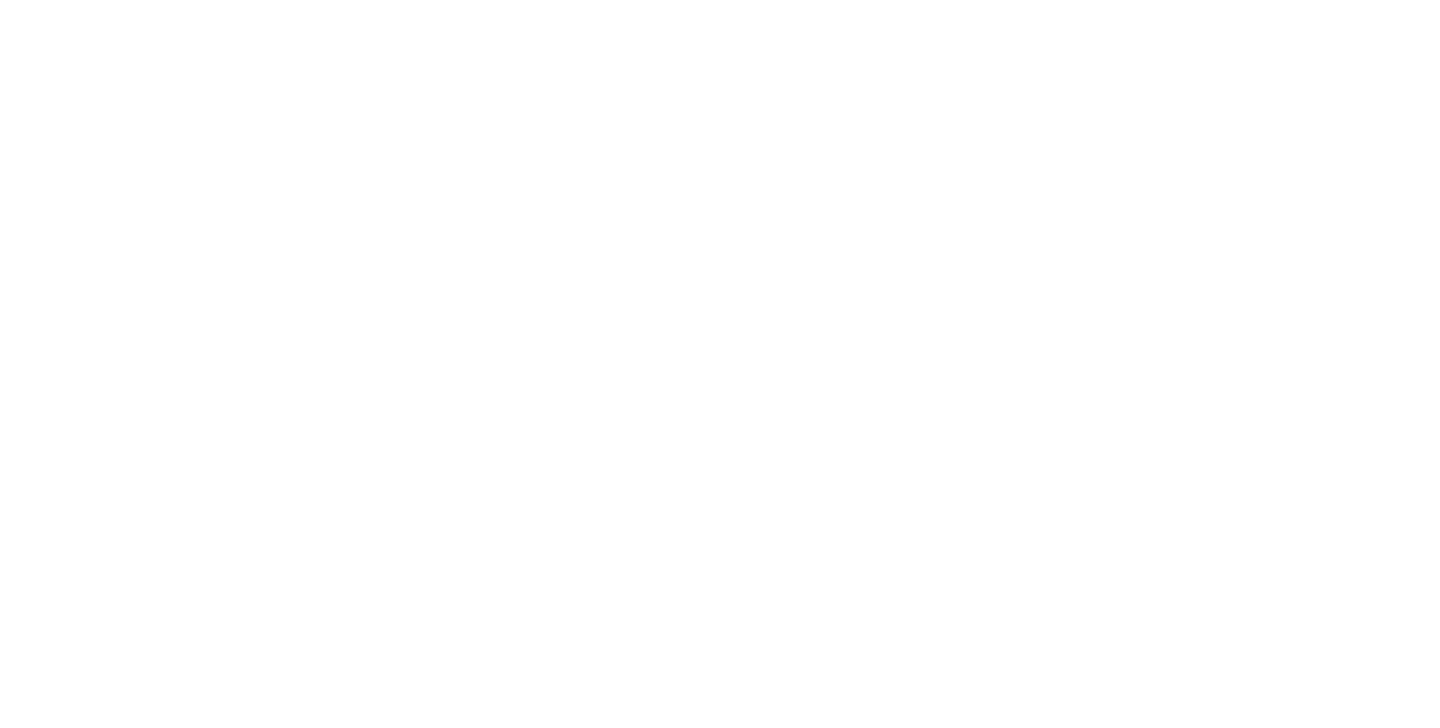 scroll, scrollTop: 0, scrollLeft: 0, axis: both 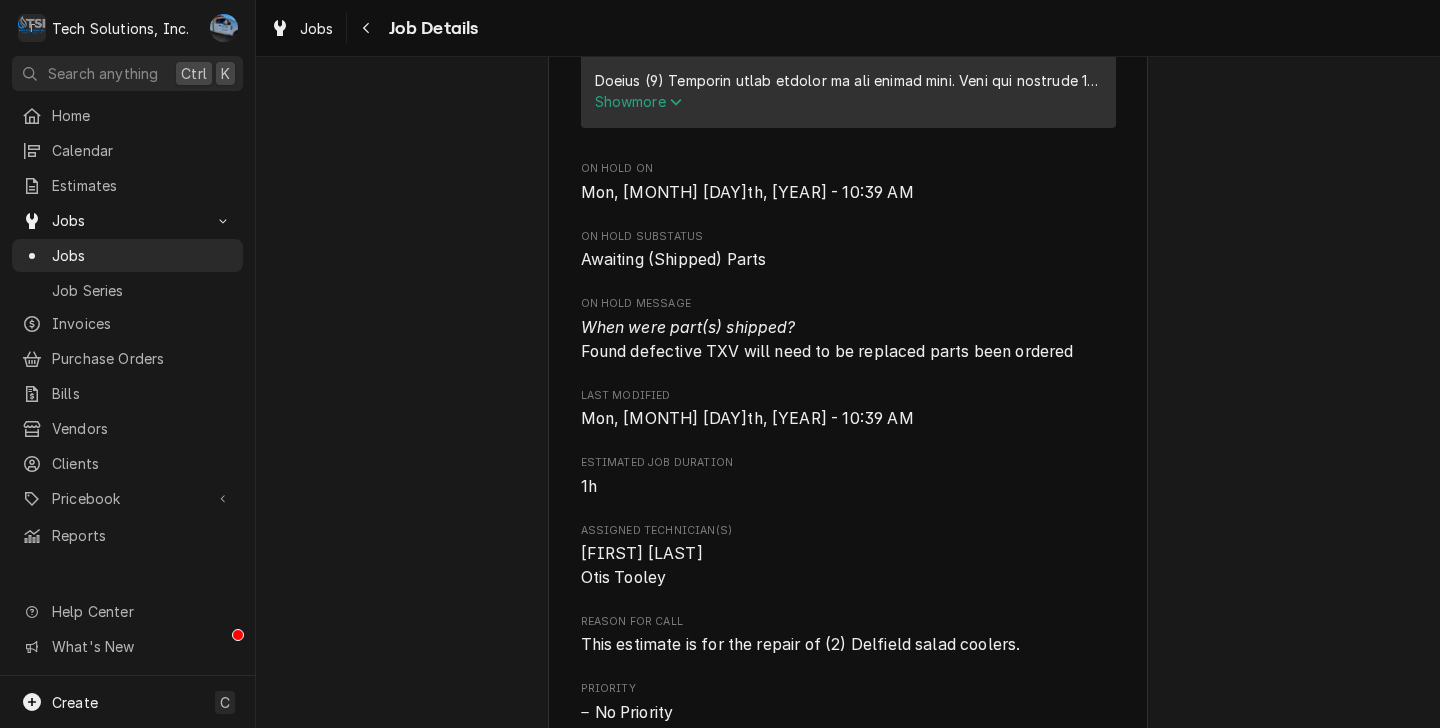 click on "Show  more" at bounding box center [639, 101] 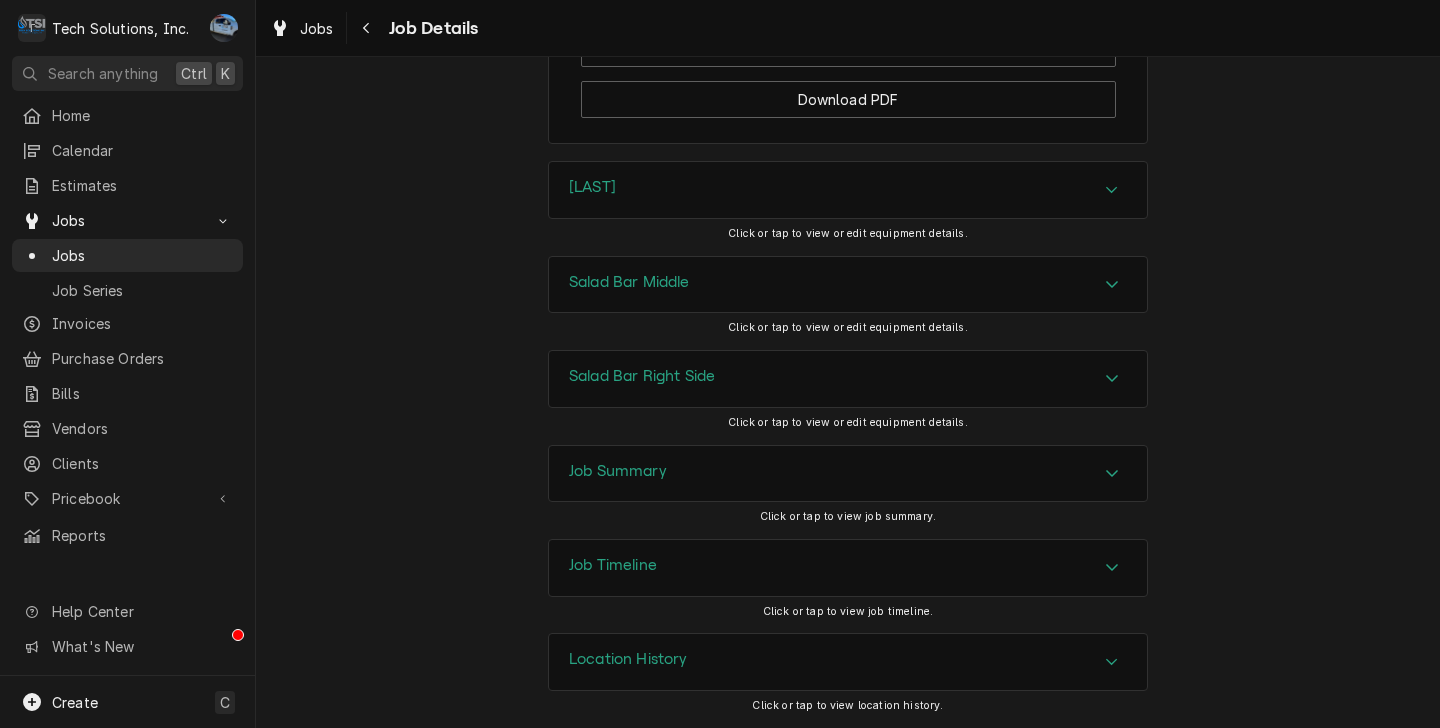 scroll, scrollTop: 3824, scrollLeft: 0, axis: vertical 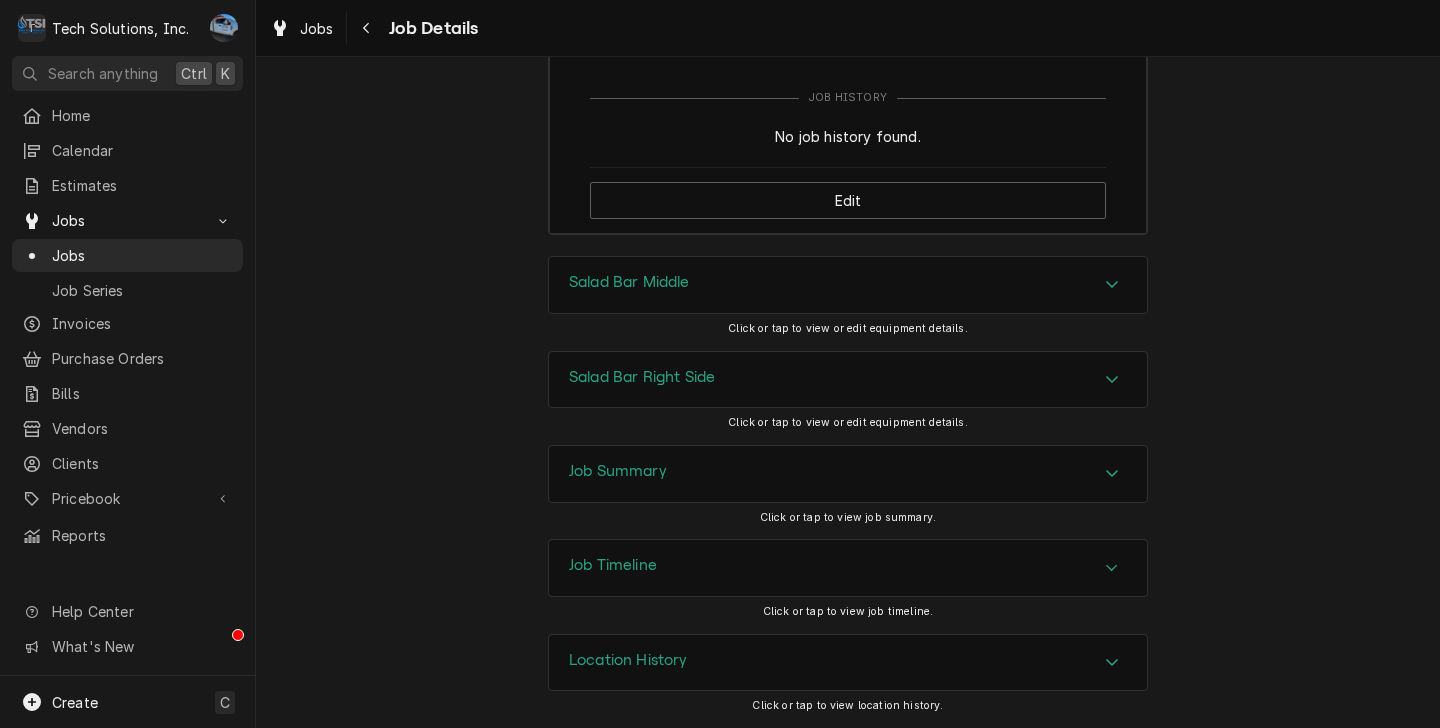 click on "Salad Bar Middle" at bounding box center [848, 285] 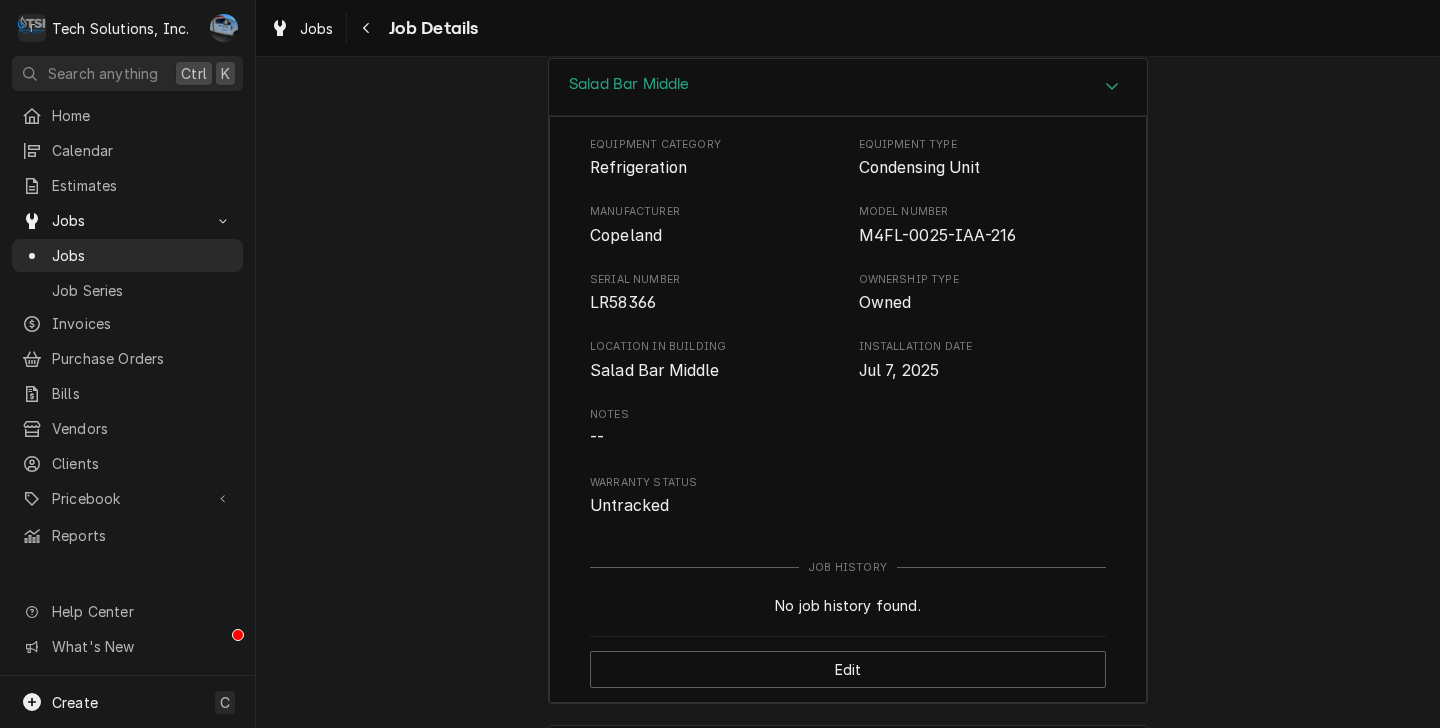 scroll, scrollTop: 4499, scrollLeft: 0, axis: vertical 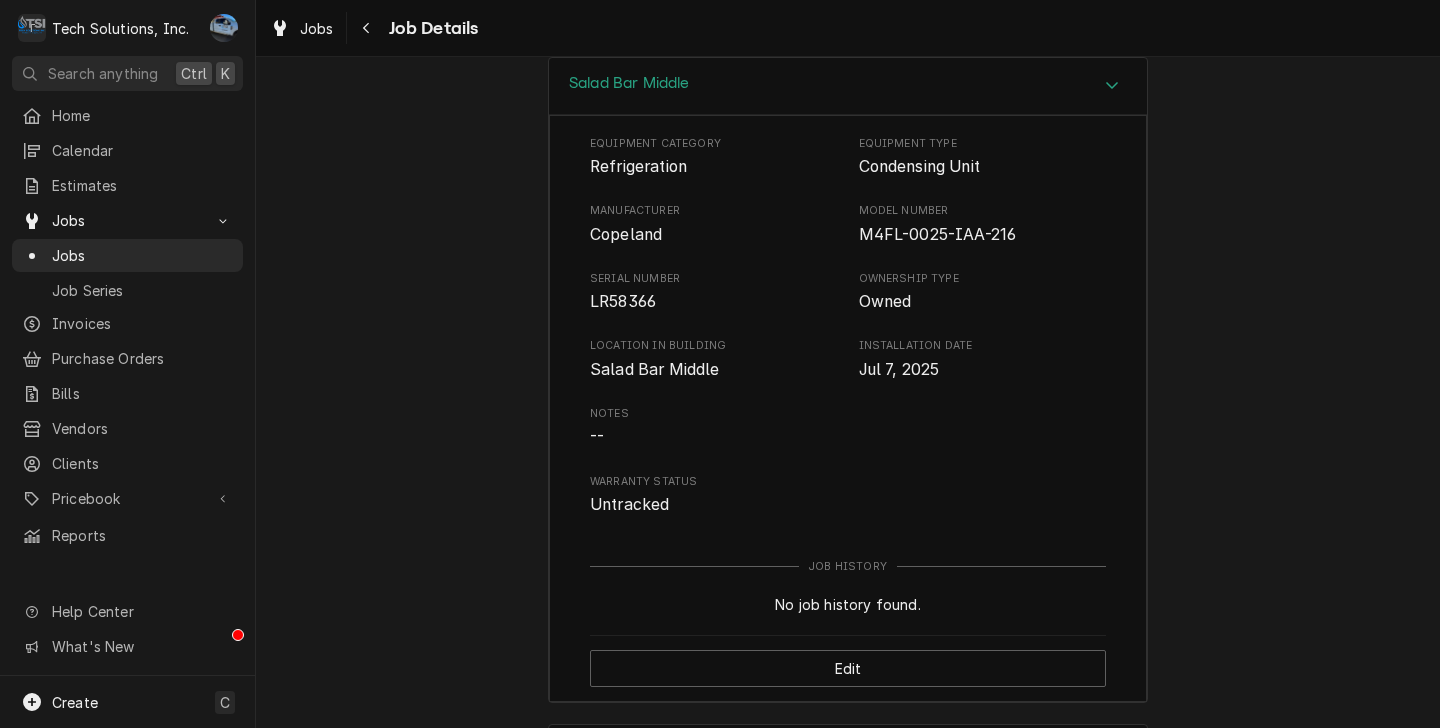 click on "Equipment Category Refrigeration Equipment Type Condensing Unit Manufacturer Copeland Model Number M4FL-0025-IAA-216 Serial Number LR58366 Ownership Type Owned Location in Building Salad Bar Middle Installation Date Jul 7, 2025 Notes -- Warranty Status Untracked Job History No job history found. Edit" at bounding box center (848, 409) 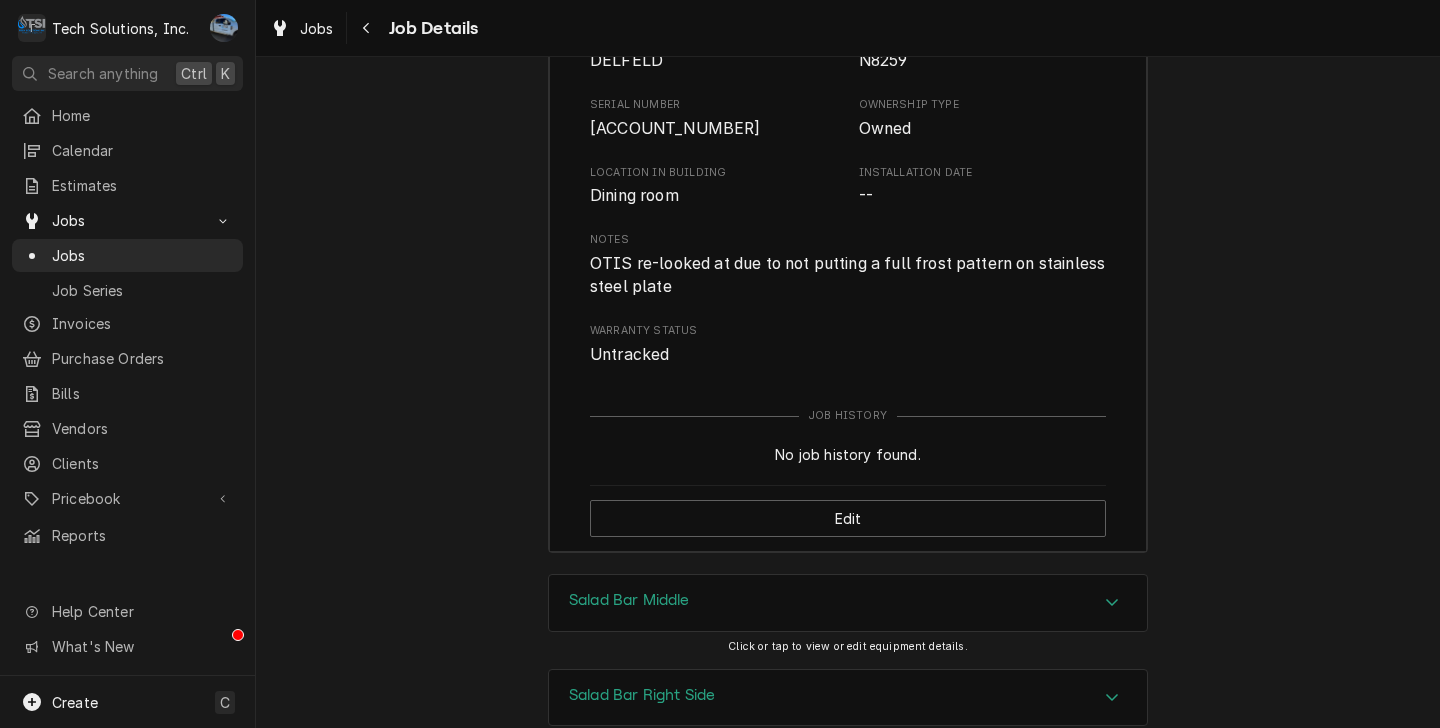 scroll, scrollTop: 3981, scrollLeft: 0, axis: vertical 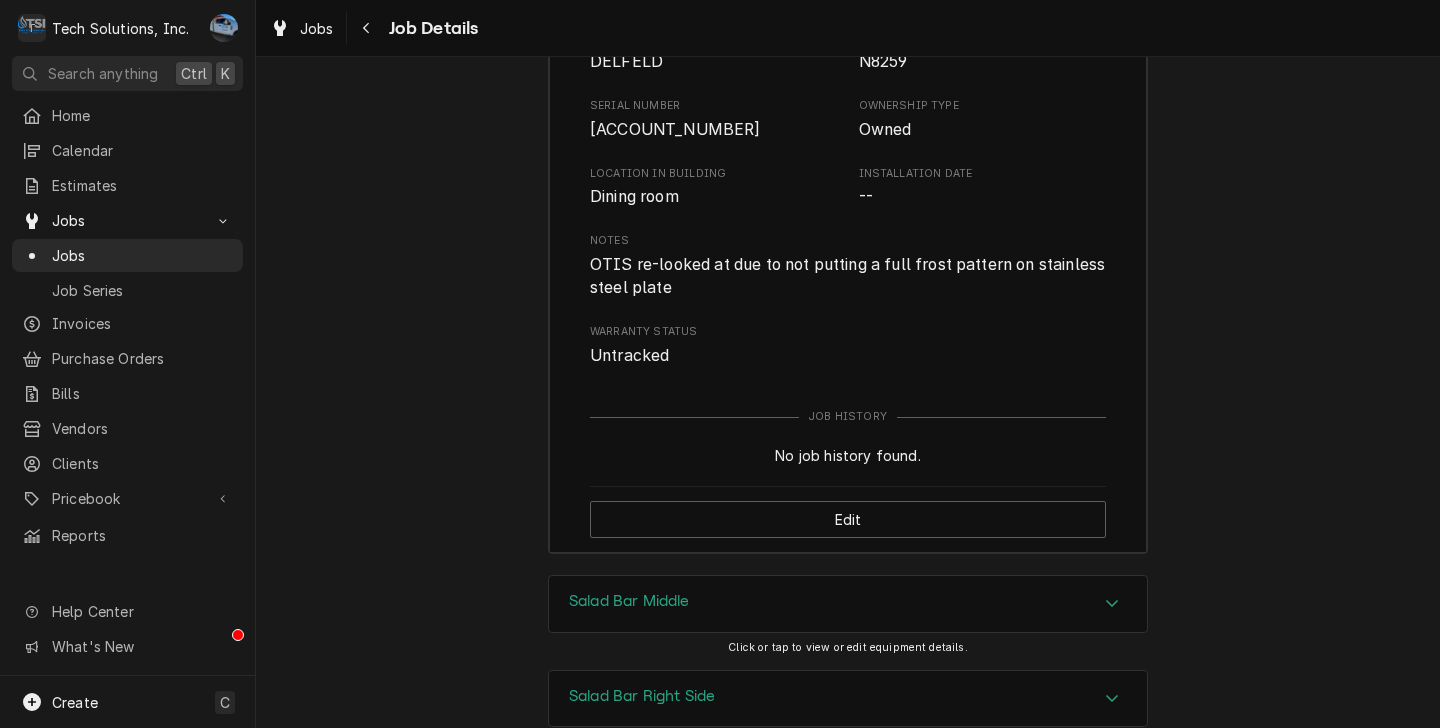 click on "Delfeld" at bounding box center [848, -87] 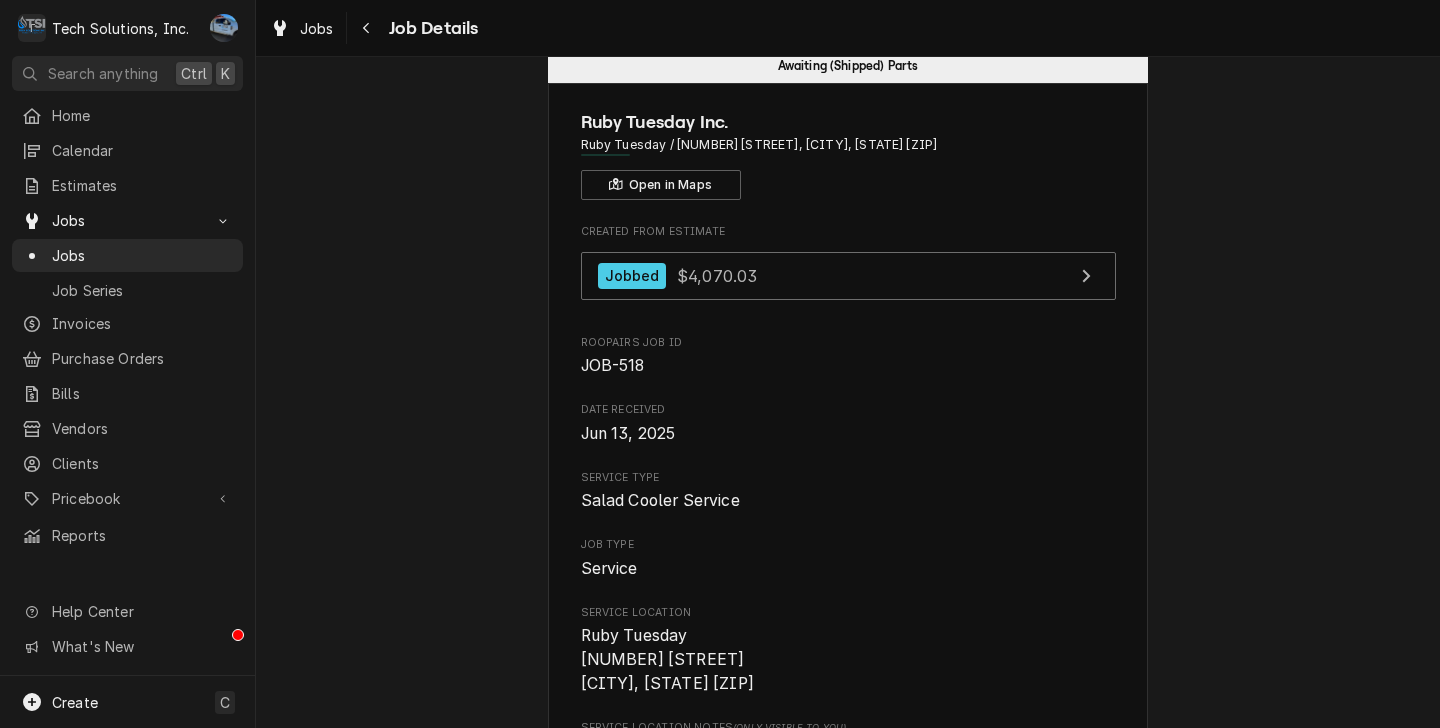 scroll, scrollTop: 0, scrollLeft: 0, axis: both 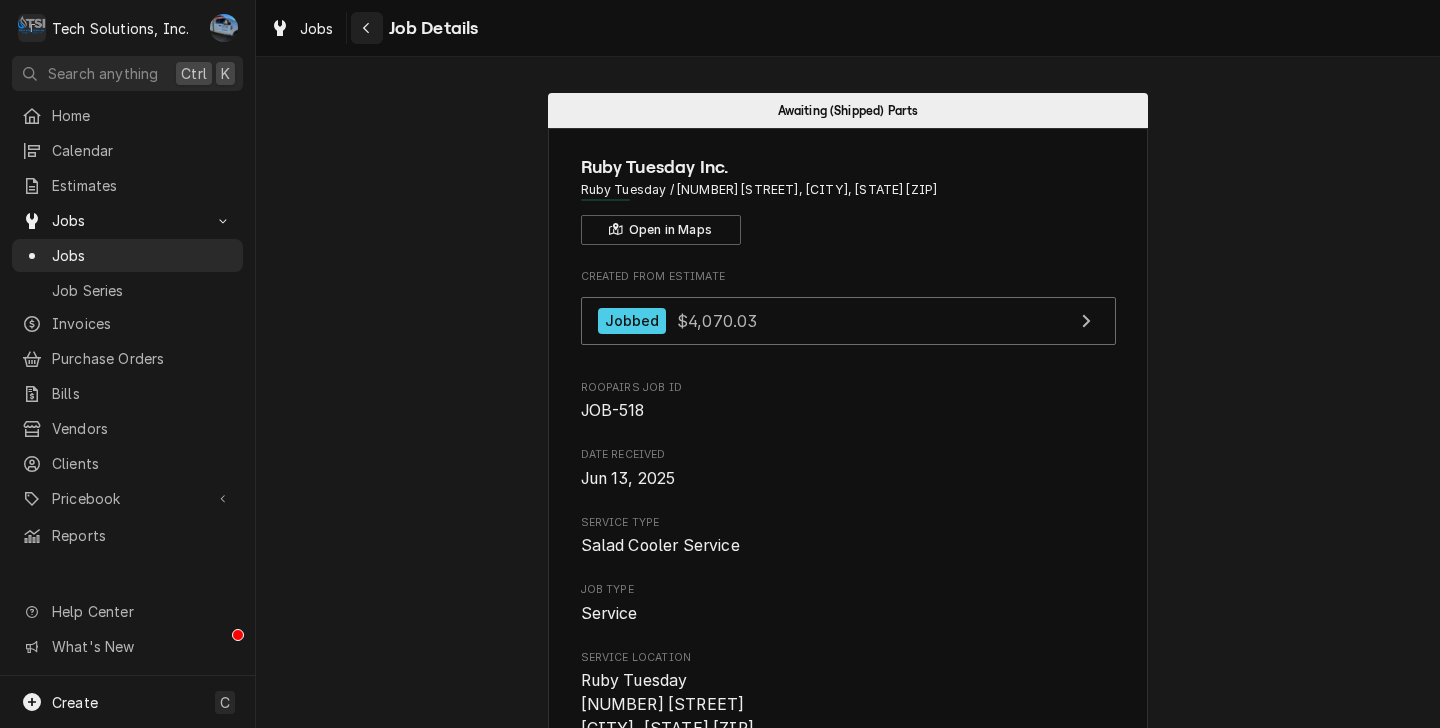 click 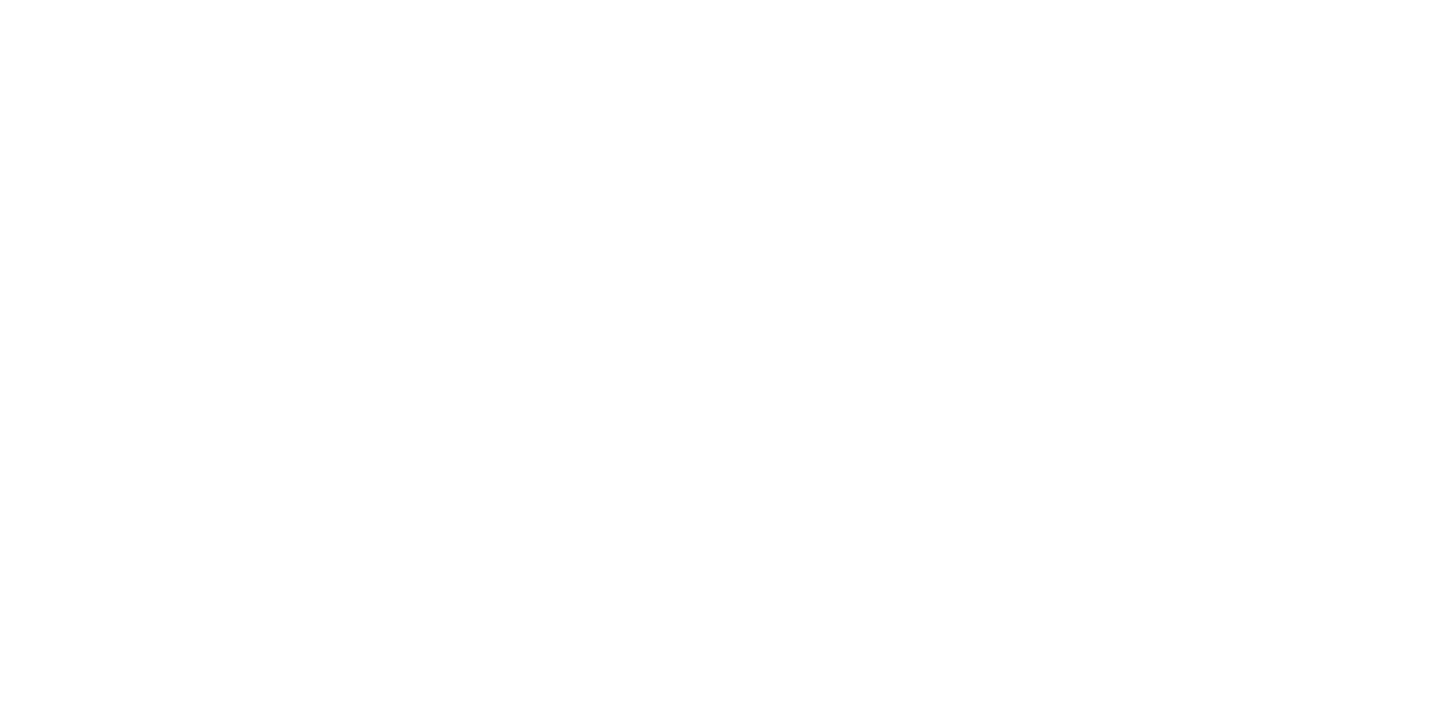 scroll, scrollTop: 0, scrollLeft: 0, axis: both 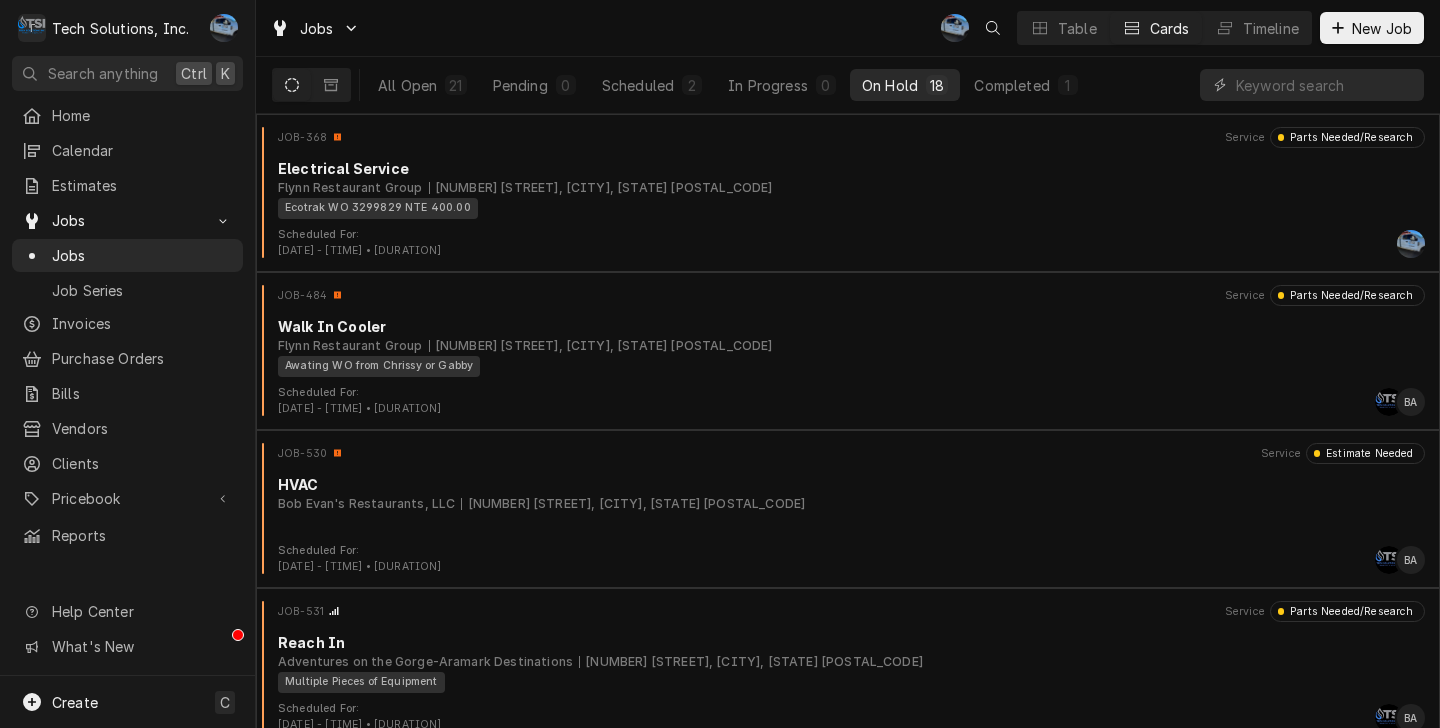 click on "All Open 21 Pending 0 Scheduled 2 In Progress 0 On Hold 18 Completed 1" at bounding box center [728, 85] 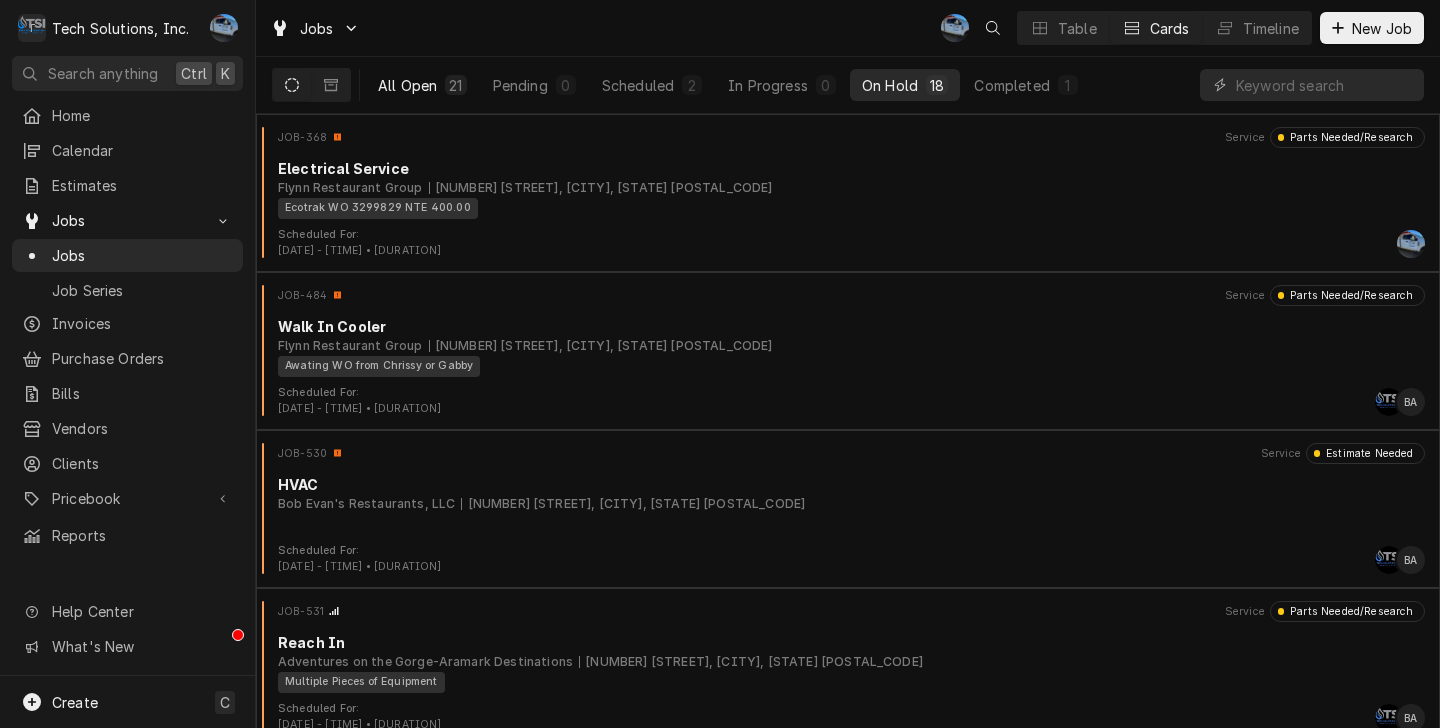 click on "All Open" at bounding box center [407, 85] 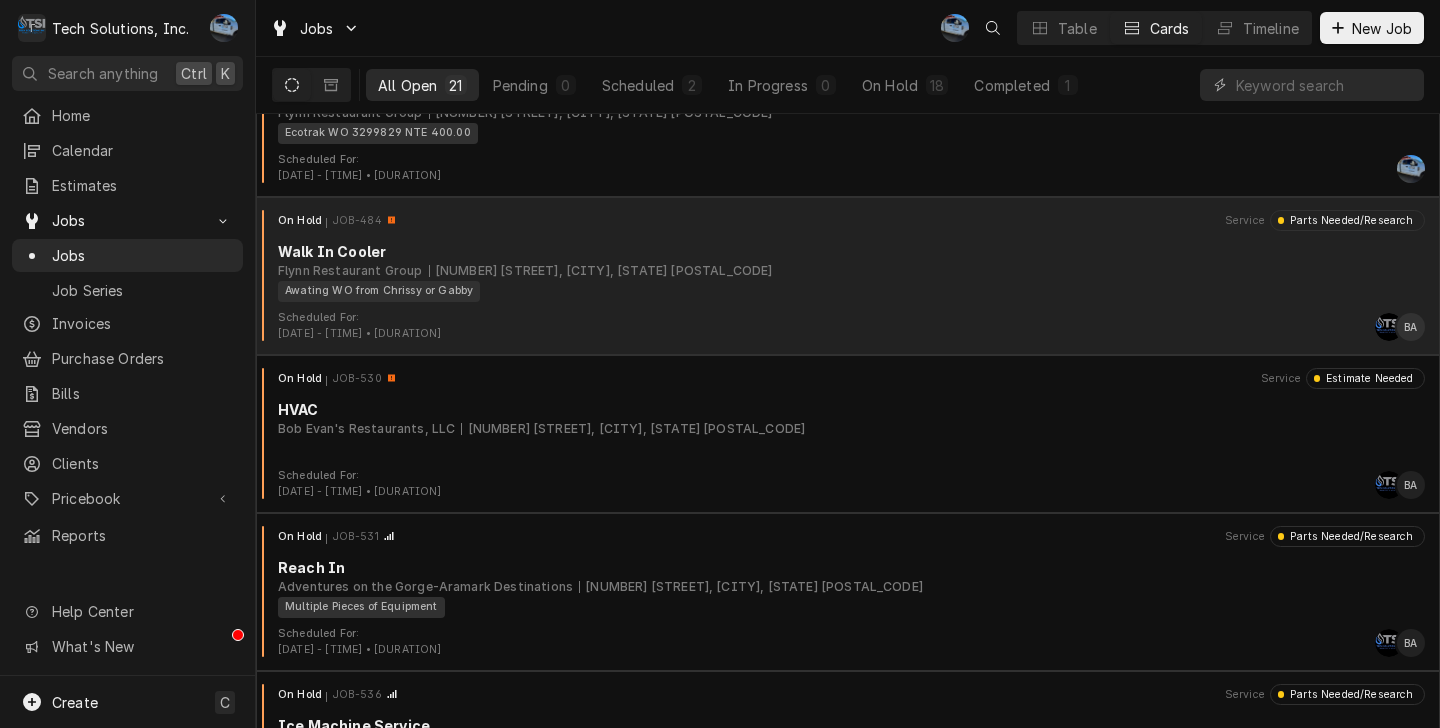 scroll, scrollTop: 0, scrollLeft: 0, axis: both 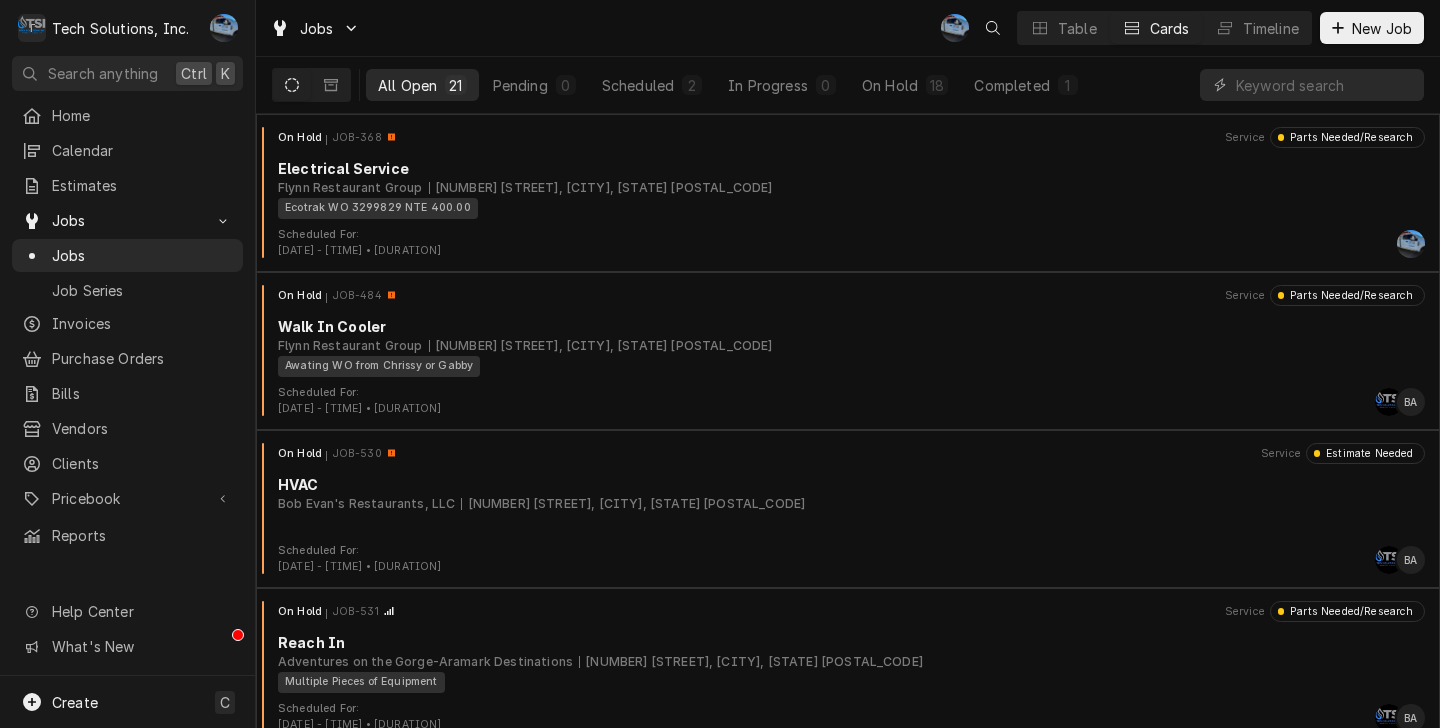 click on "All Open 21 Pending 0 Scheduled 2 In Progress 0 On Hold 18 Completed 1" at bounding box center [728, 85] 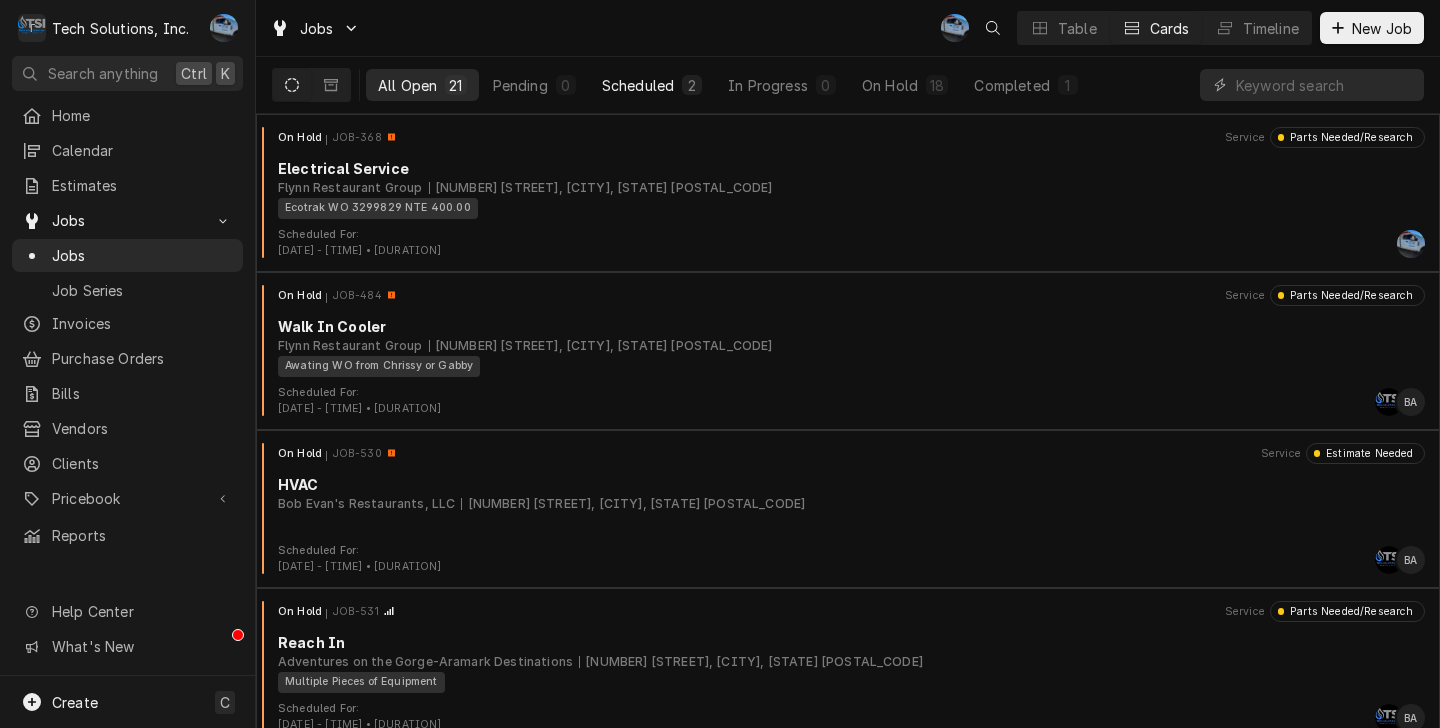 click on "Scheduled" at bounding box center [638, 85] 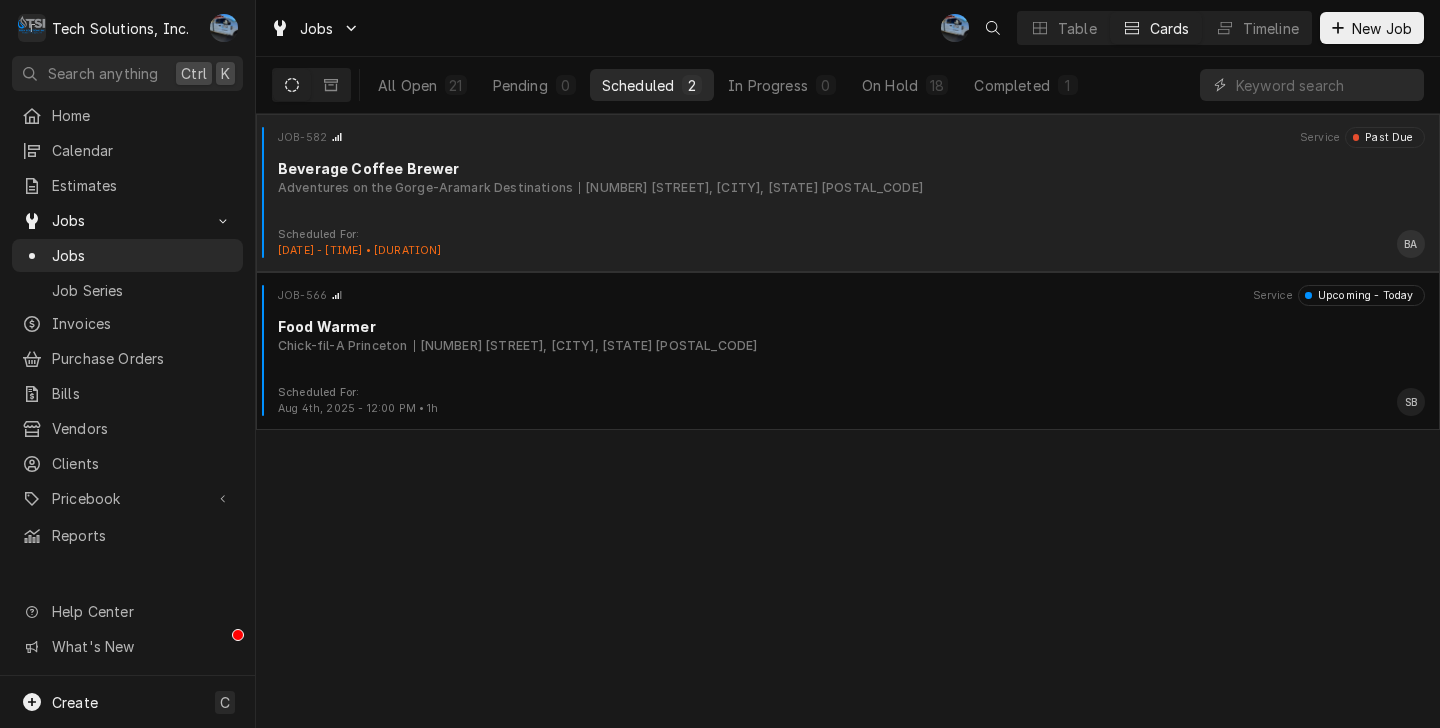 click on "Scheduled For: Aug 4th, 2025 - 10:00 AM • 1h BA" at bounding box center [848, 243] 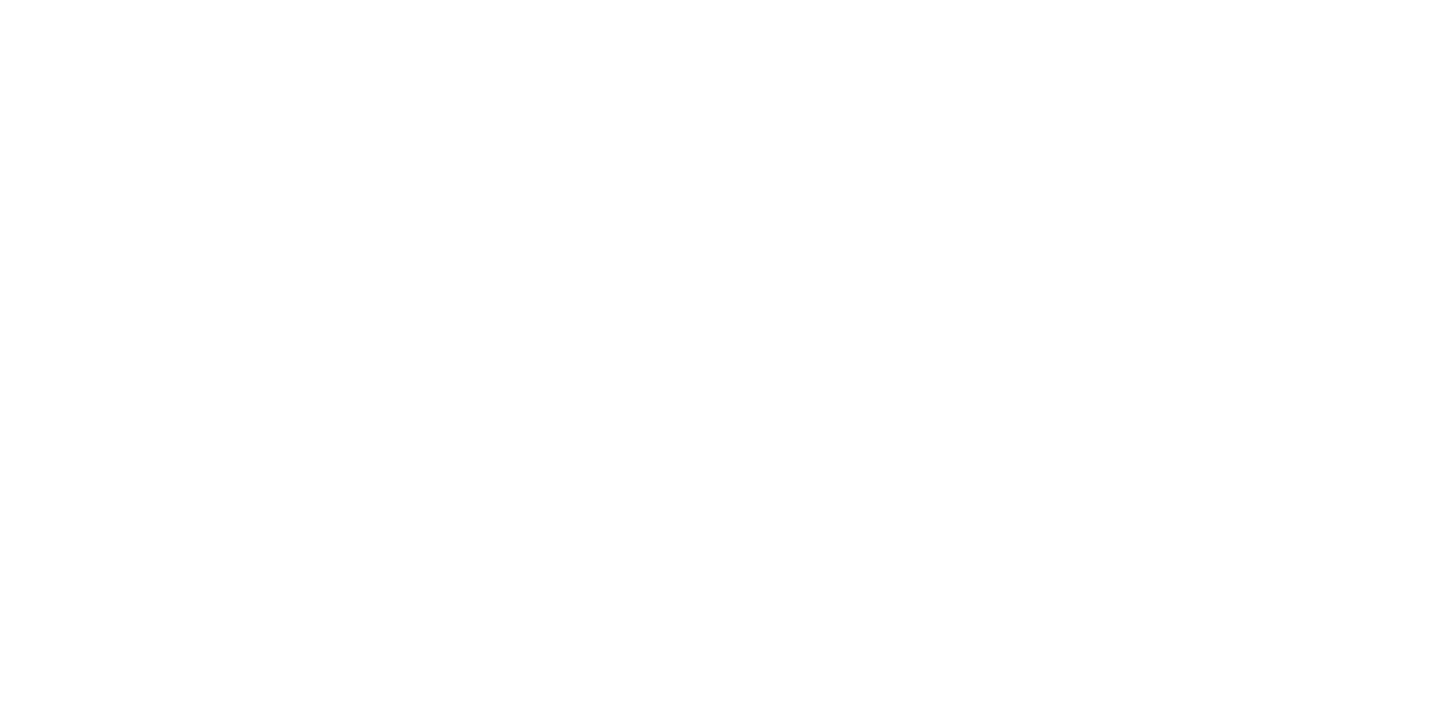 scroll, scrollTop: 0, scrollLeft: 0, axis: both 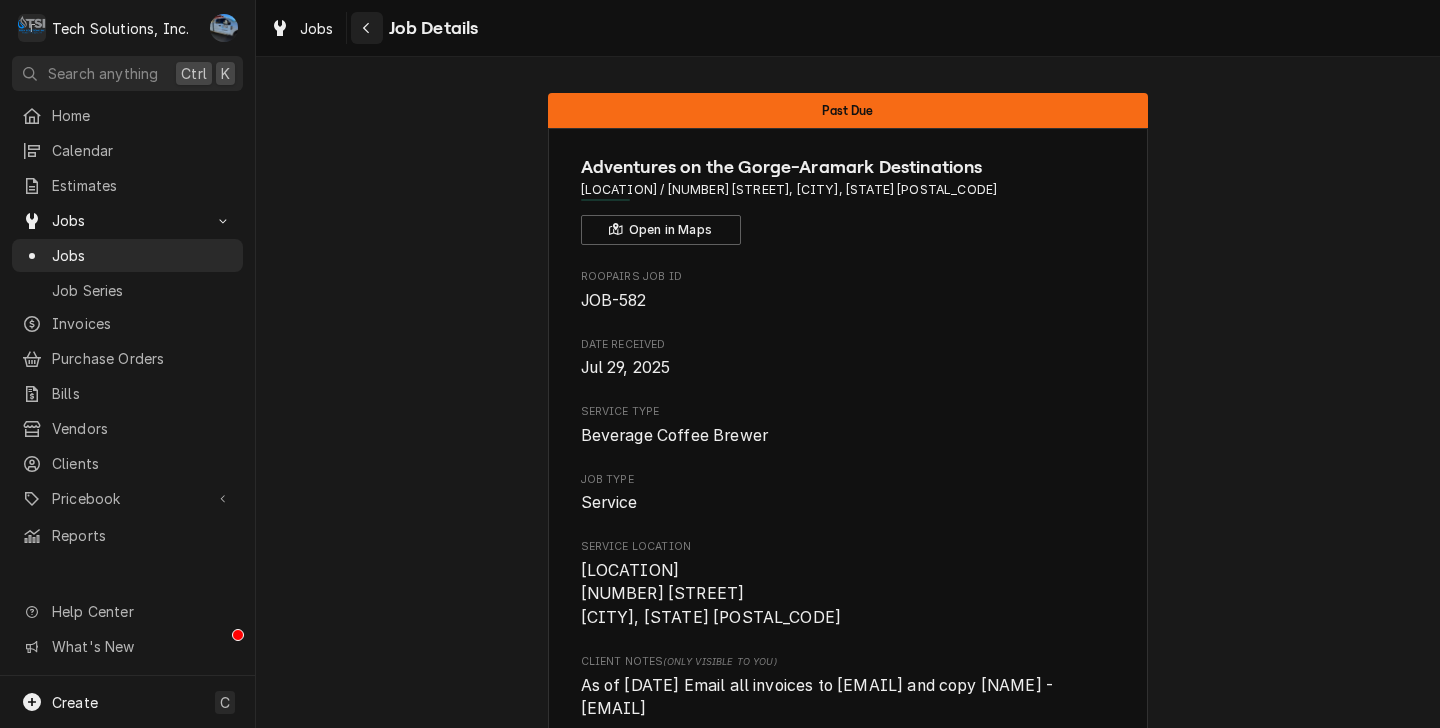 click at bounding box center (367, 28) 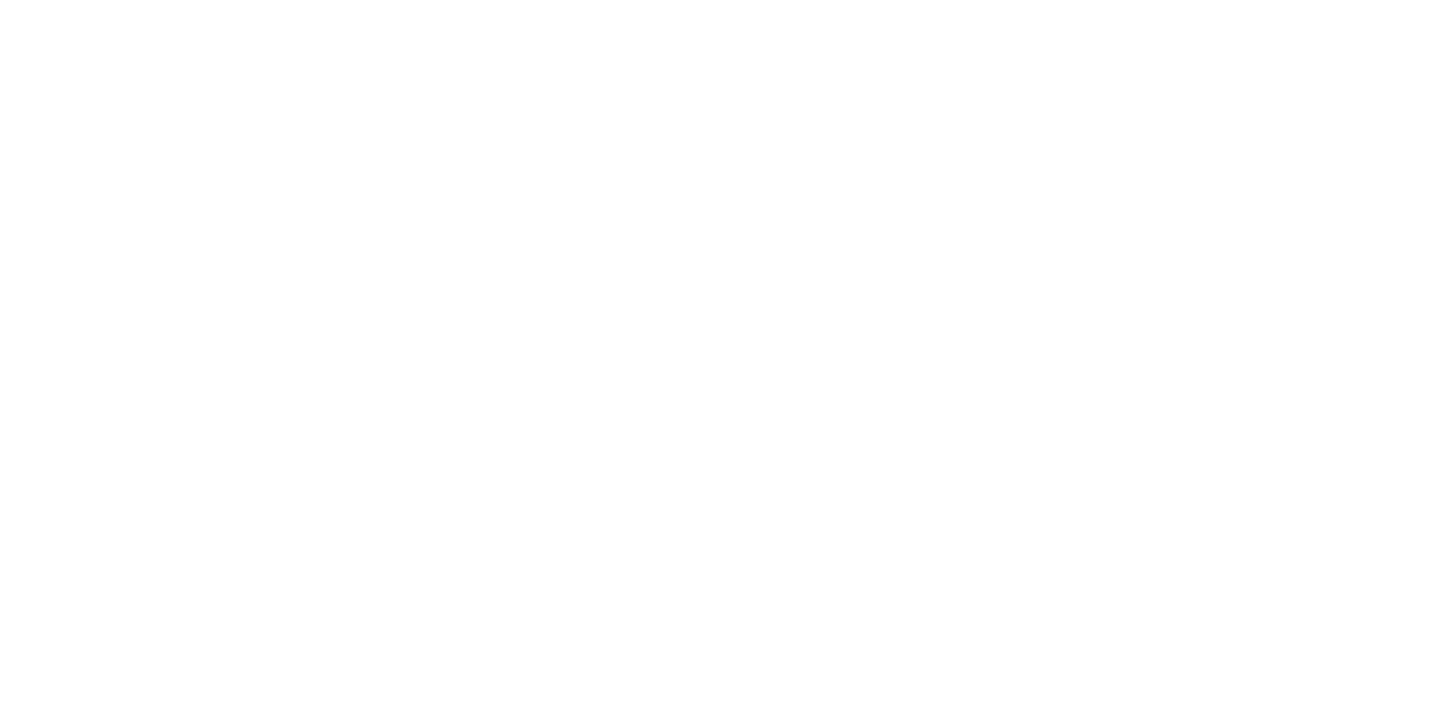 scroll, scrollTop: 0, scrollLeft: 0, axis: both 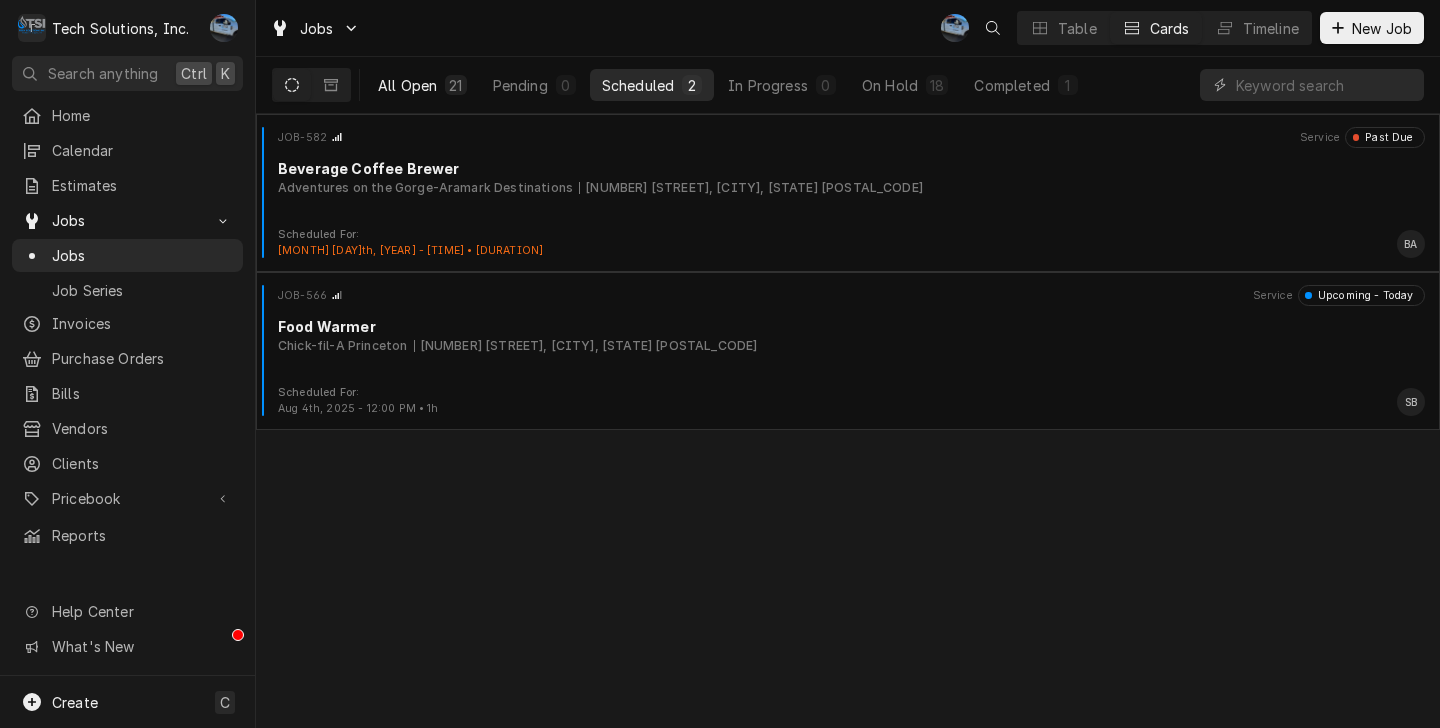 click on "All Open" at bounding box center [407, 85] 